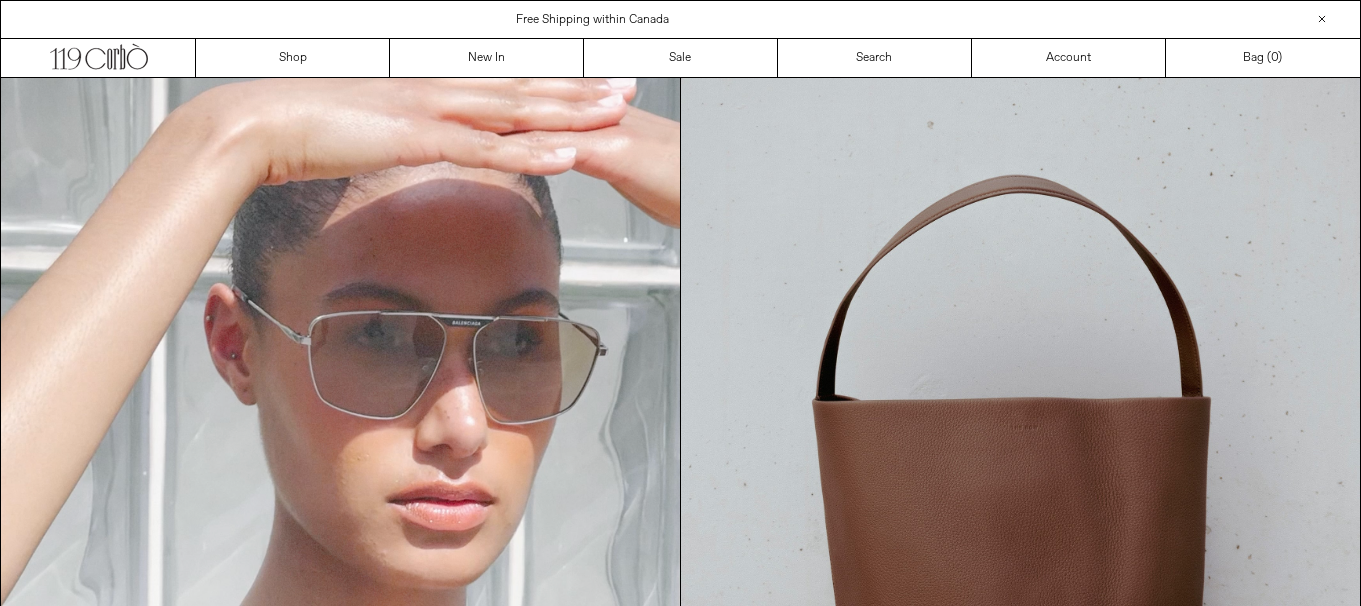 scroll, scrollTop: 0, scrollLeft: 0, axis: both 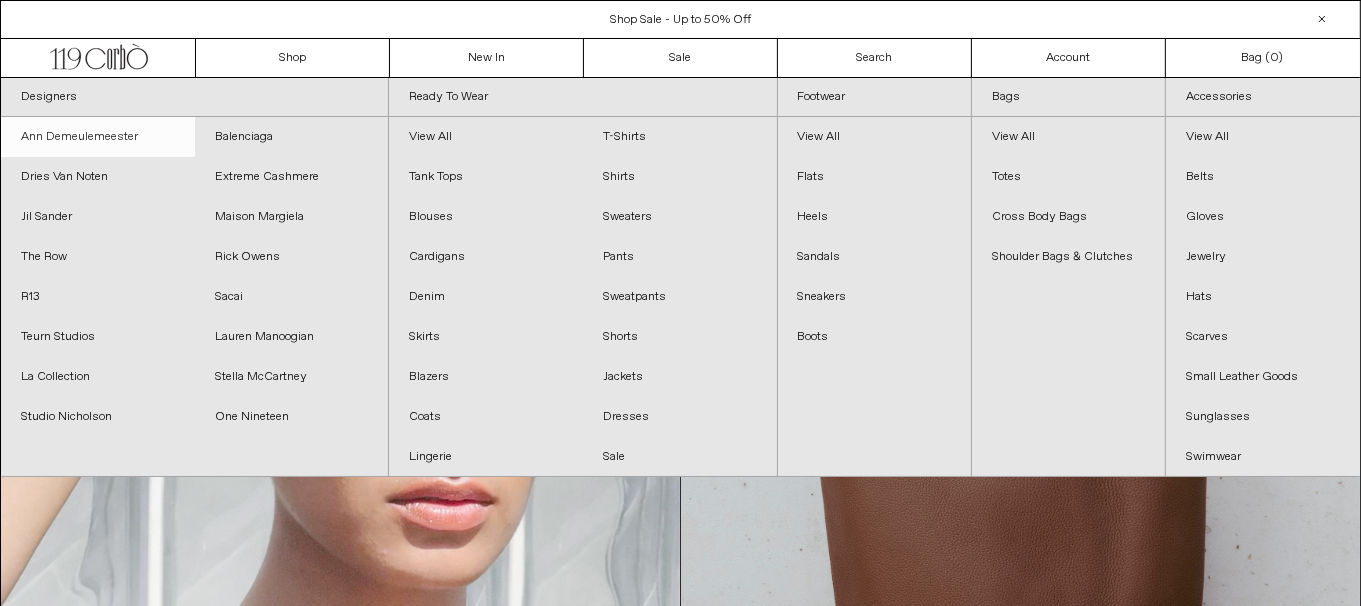 click on "Ann Demeulemeester" at bounding box center (98, 137) 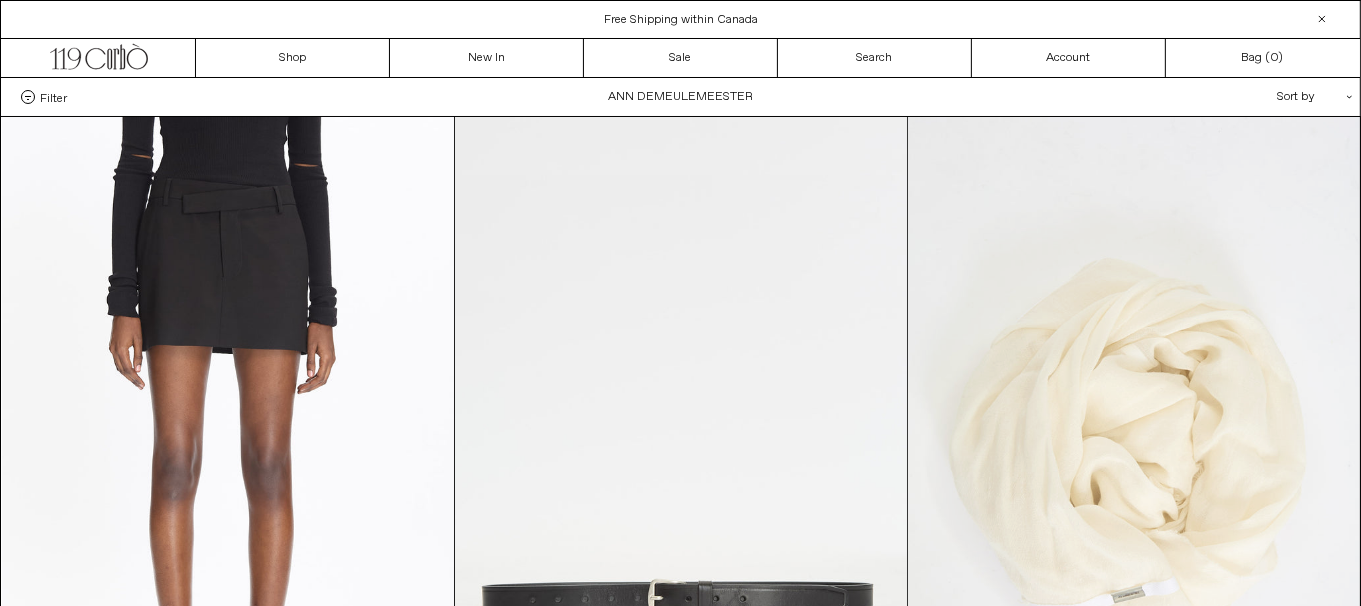 scroll, scrollTop: 0, scrollLeft: 0, axis: both 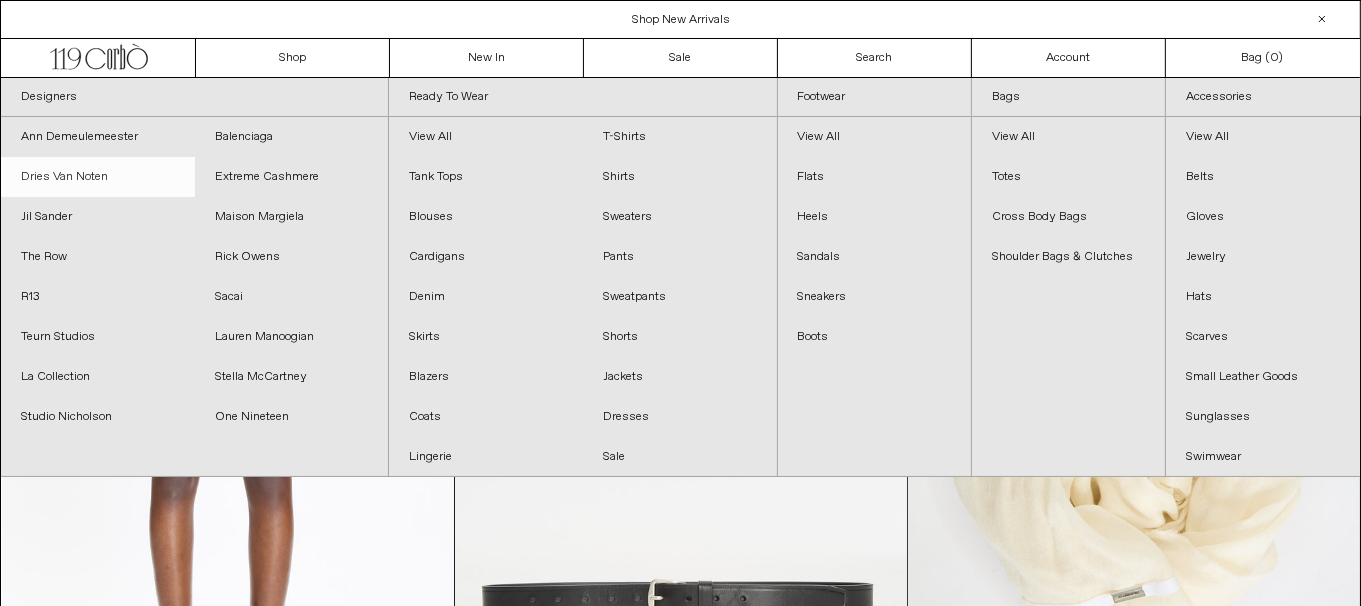 click on "Dries Van Noten" at bounding box center [98, 177] 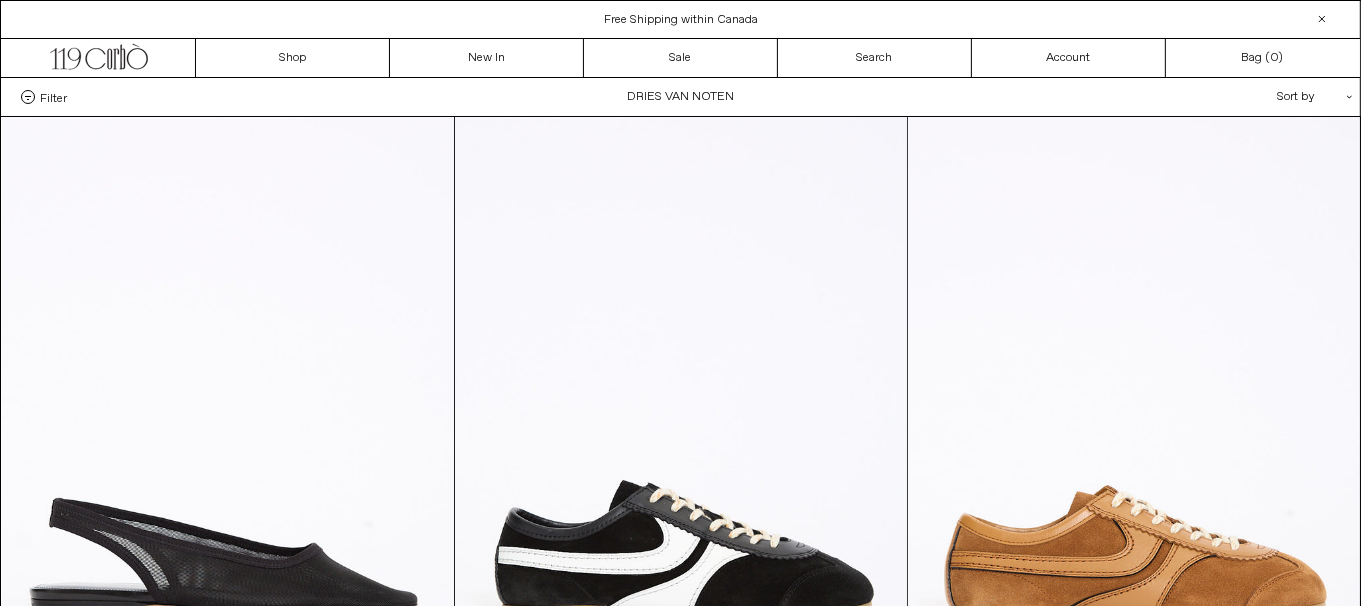 scroll, scrollTop: 0, scrollLeft: 0, axis: both 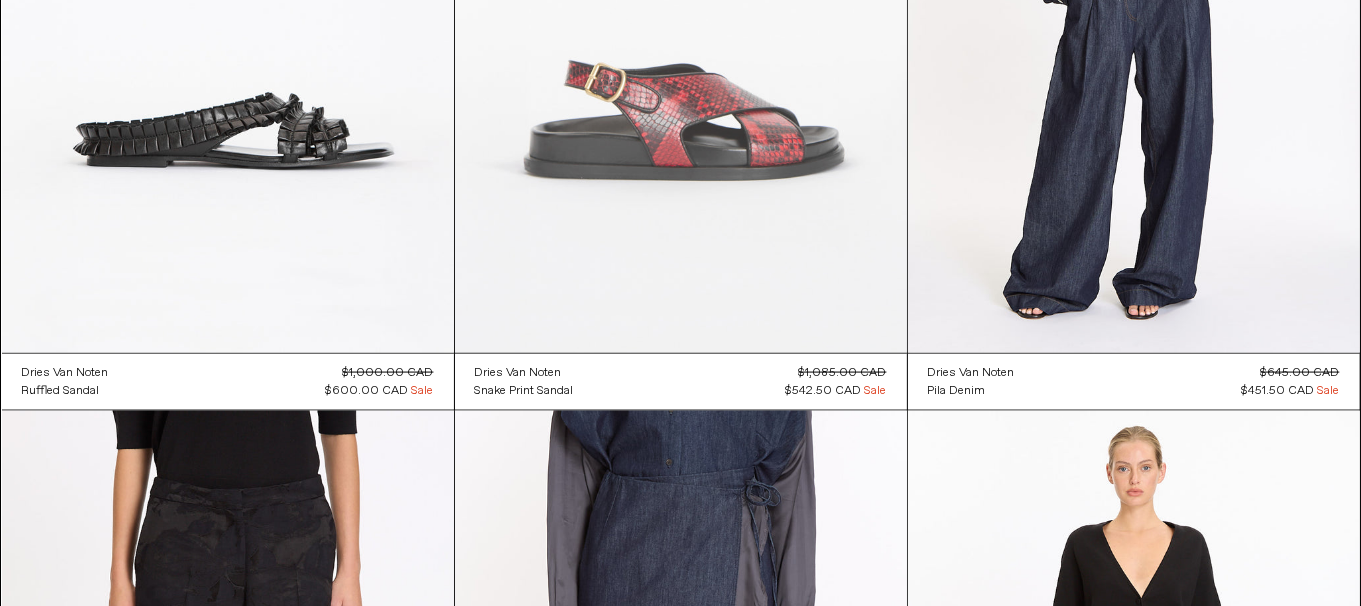 click at bounding box center [681, 14] 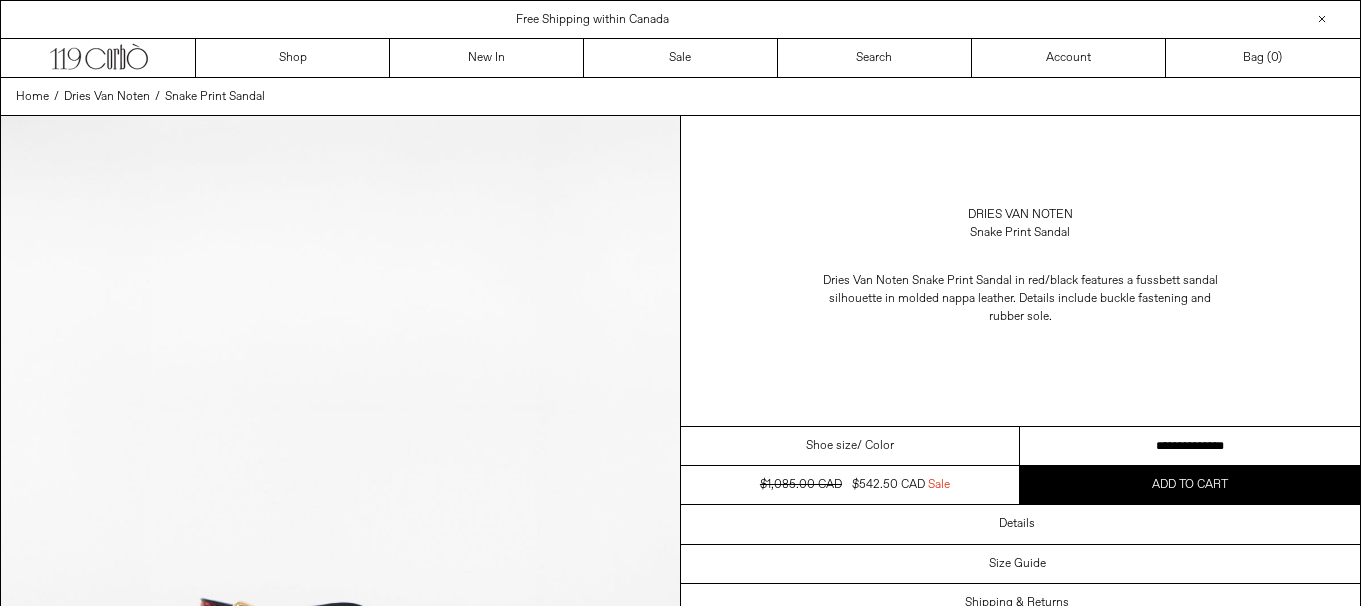 scroll, scrollTop: 0, scrollLeft: 0, axis: both 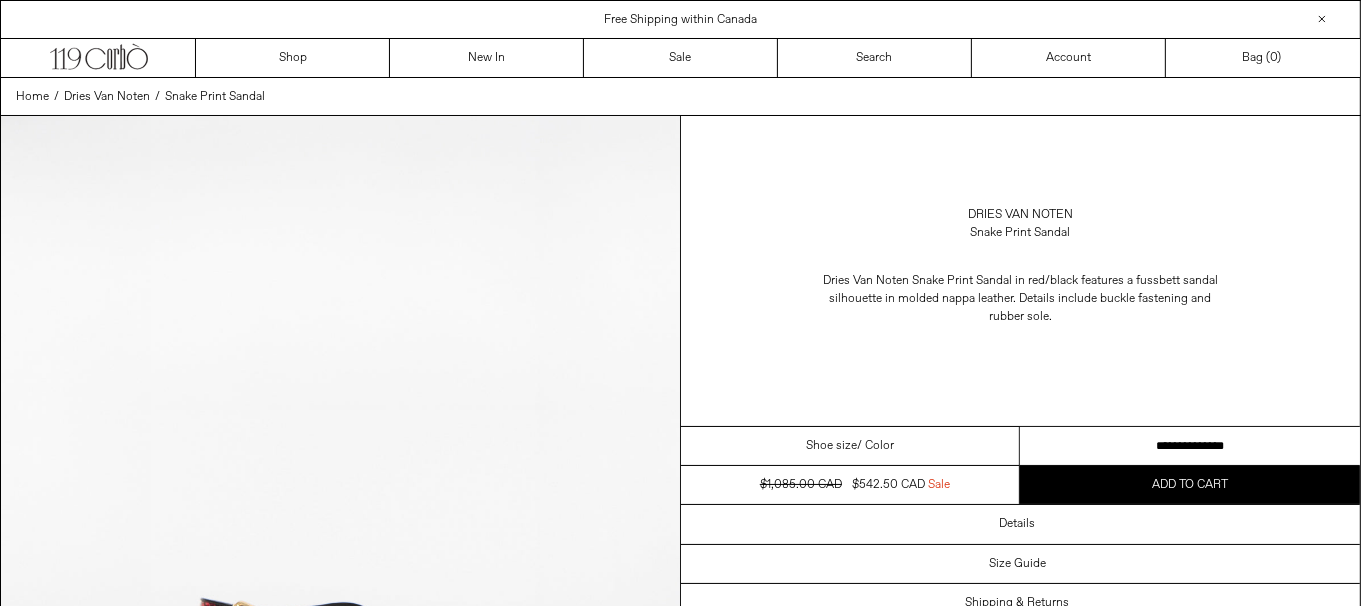 click on "**********" at bounding box center (1190, 446) 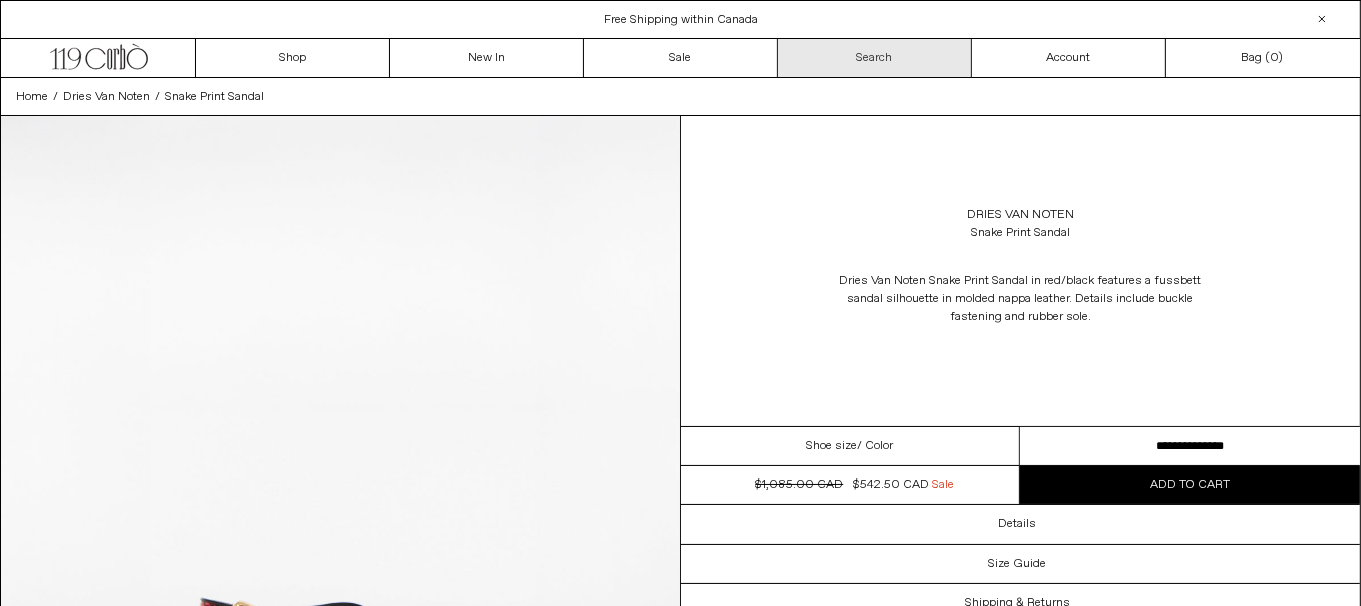 scroll, scrollTop: 0, scrollLeft: 0, axis: both 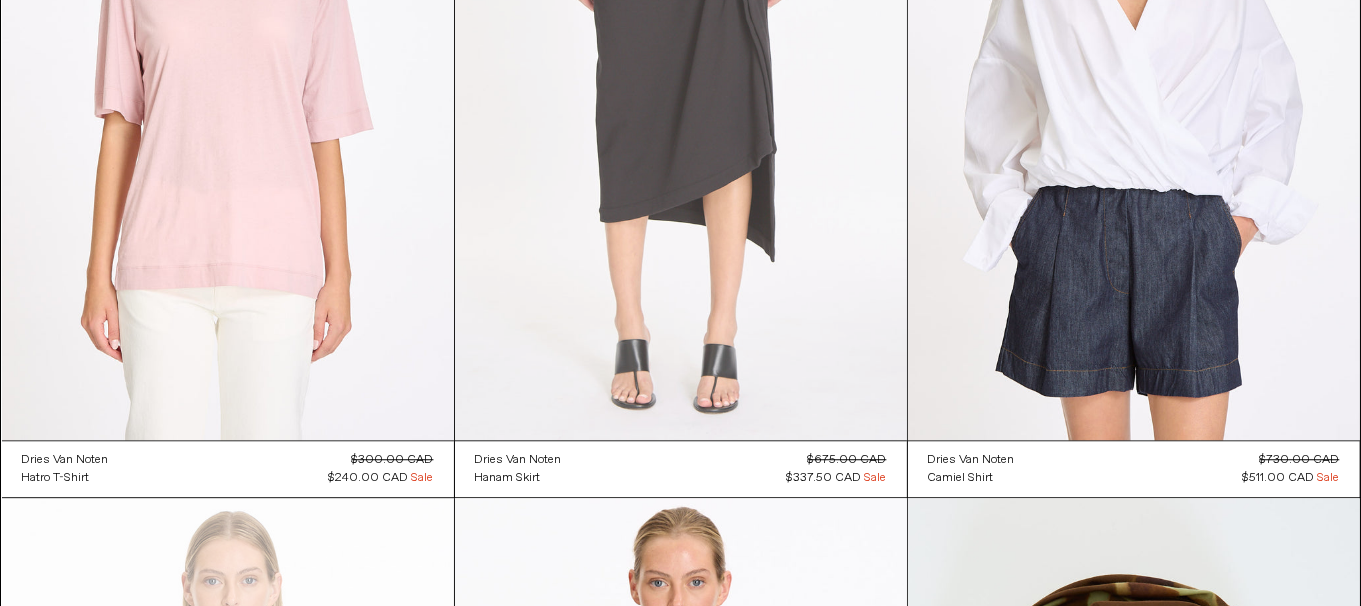 click at bounding box center [681, 101] 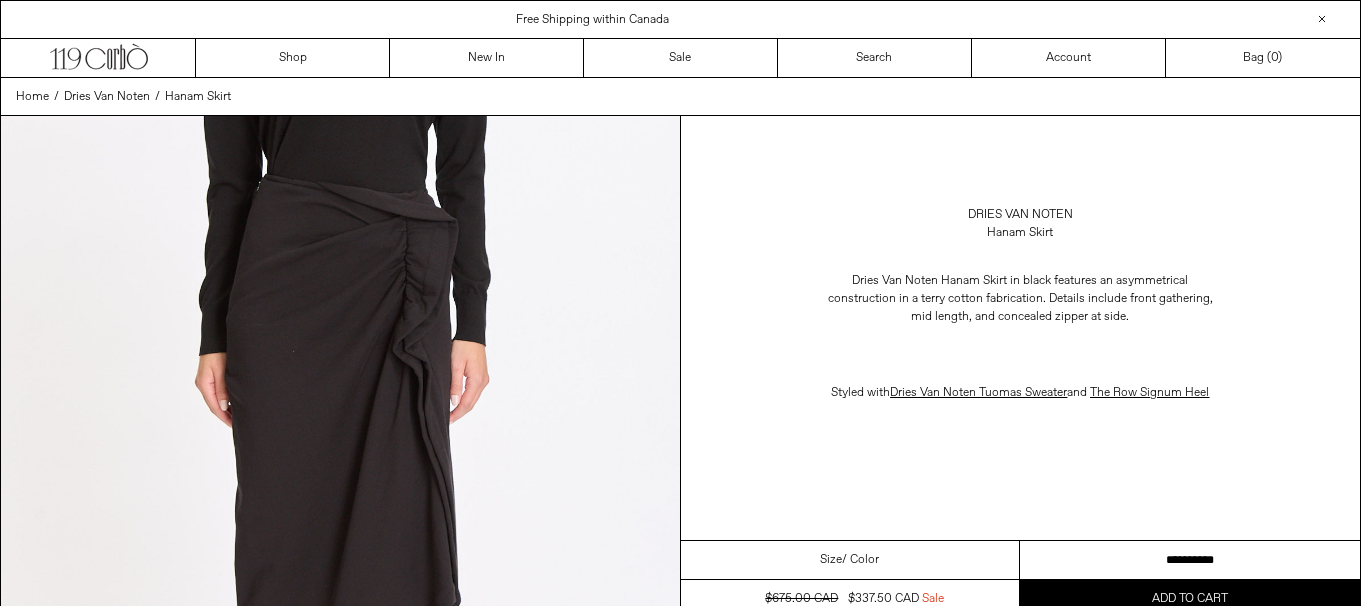 scroll, scrollTop: 0, scrollLeft: 0, axis: both 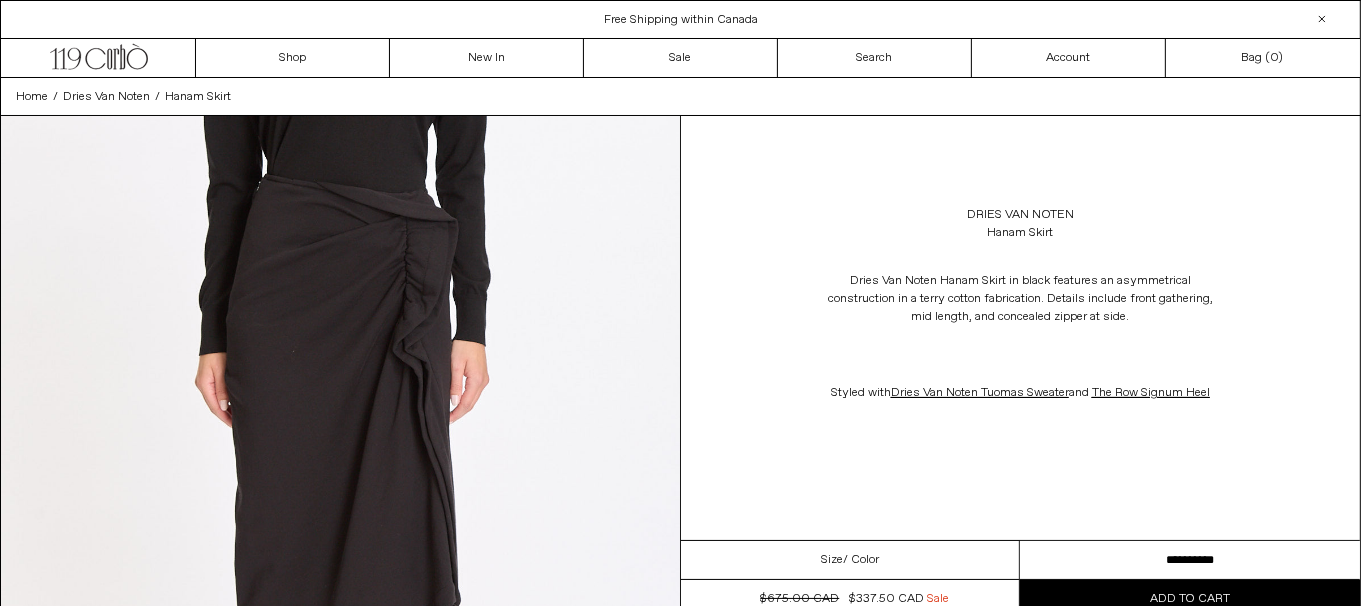 click on "**********" at bounding box center (1190, 560) 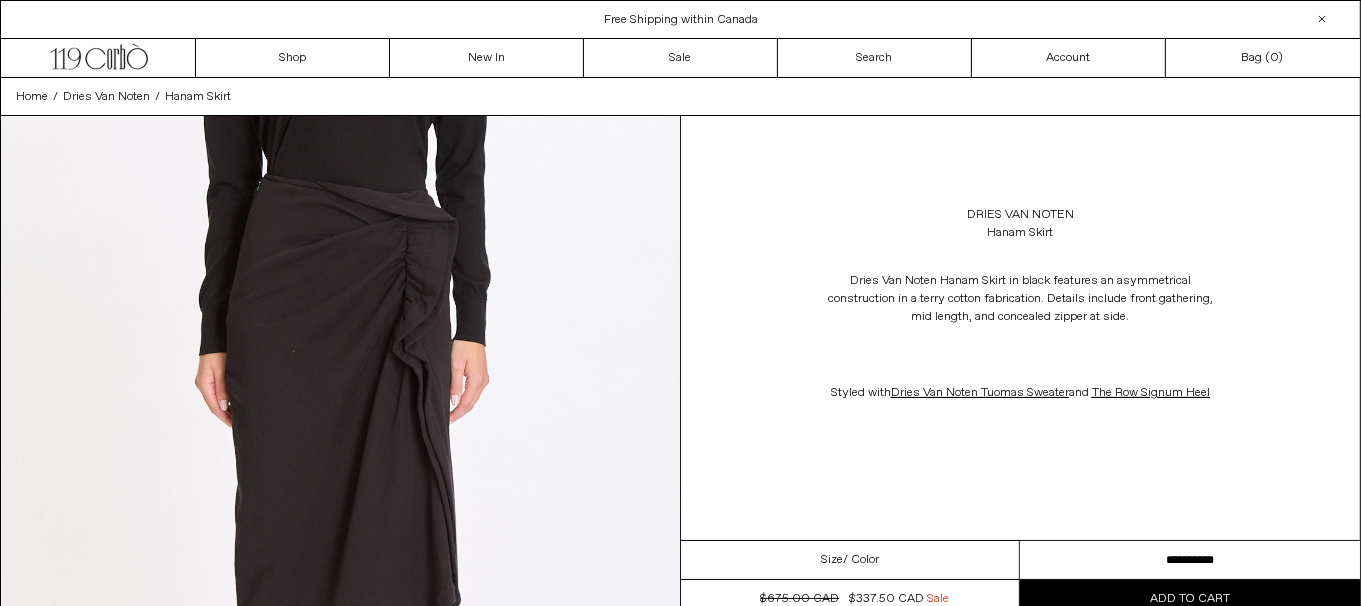 scroll, scrollTop: 0, scrollLeft: 0, axis: both 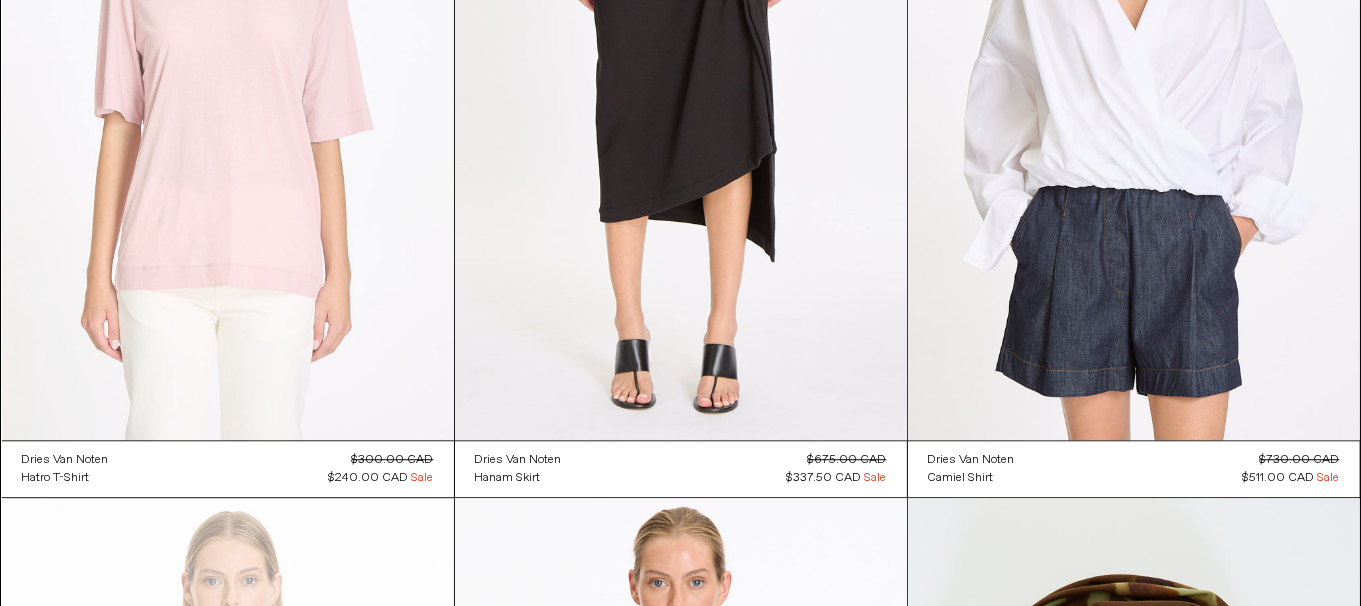 click at bounding box center [228, 101] 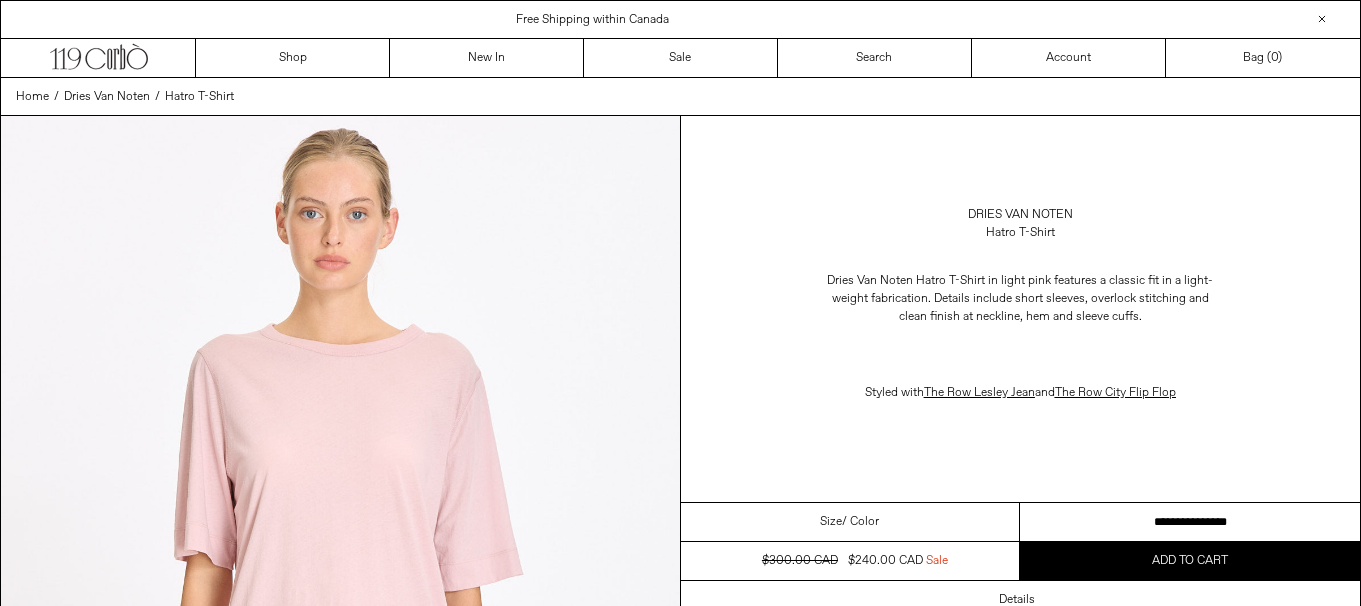 scroll, scrollTop: 0, scrollLeft: 0, axis: both 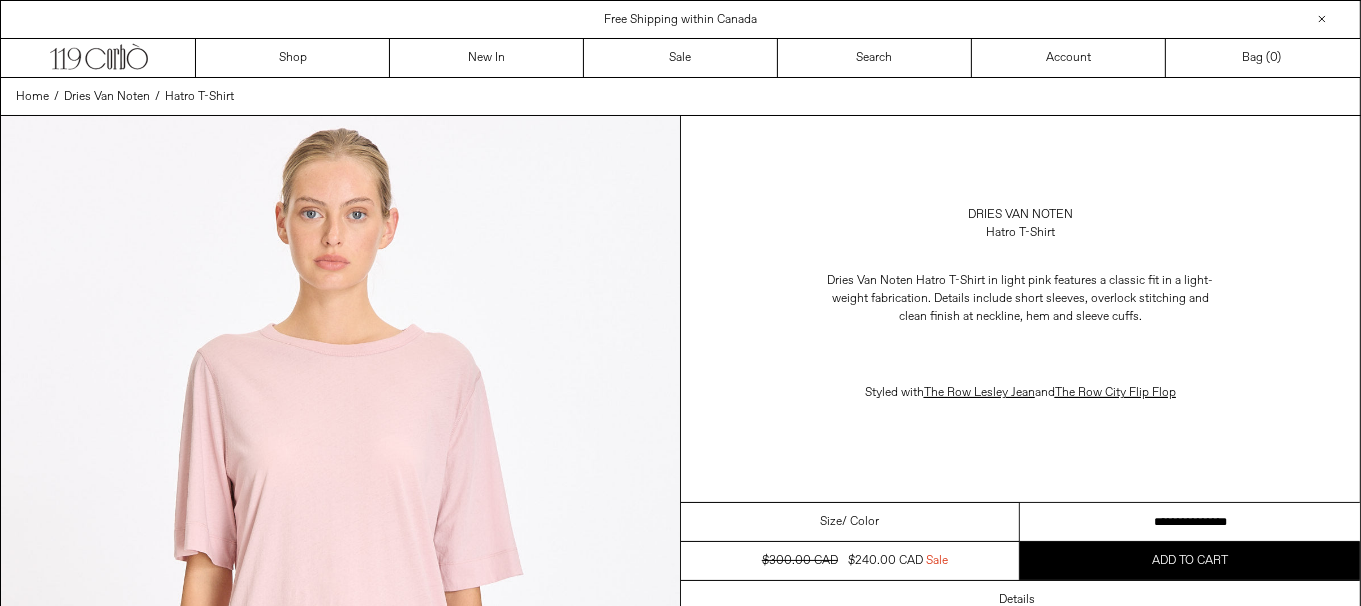 click on "**********" at bounding box center (1190, 522) 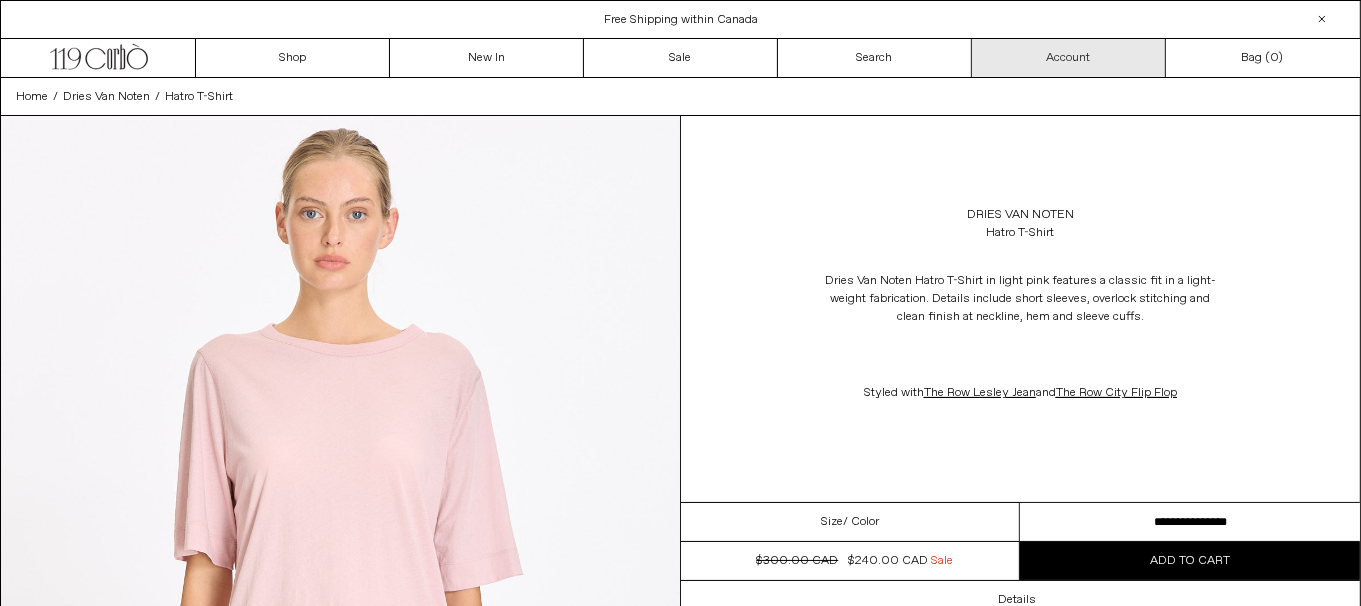 scroll, scrollTop: 0, scrollLeft: 0, axis: both 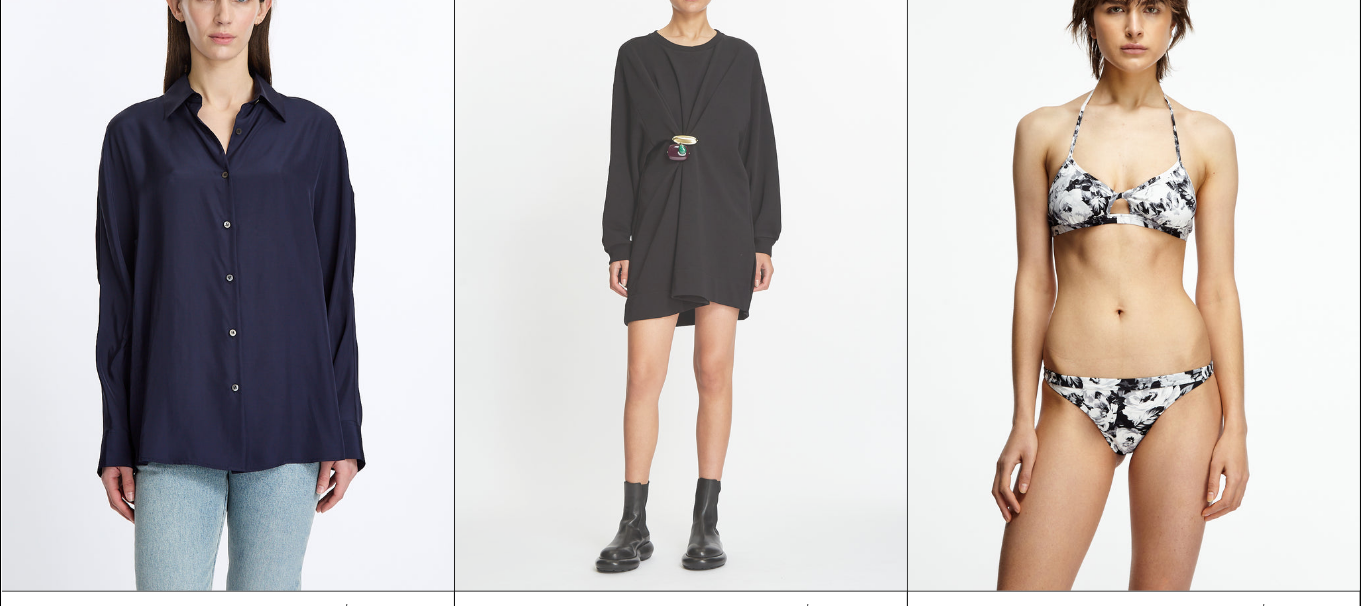 click at bounding box center (681, 252) 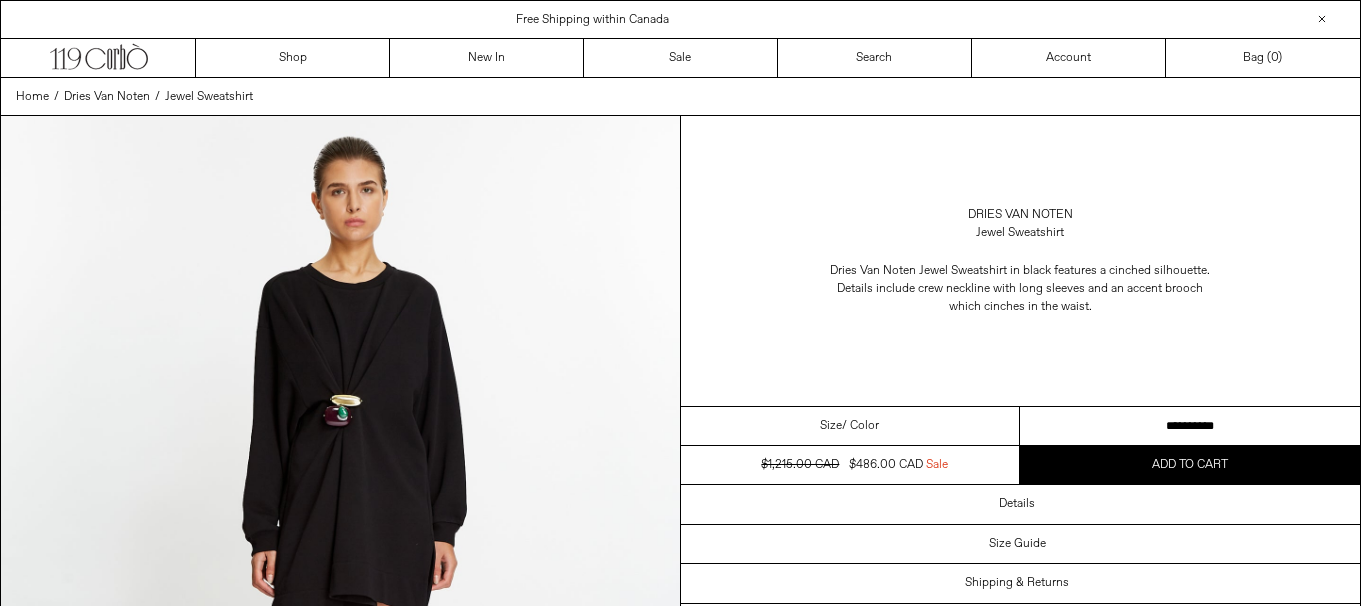 scroll, scrollTop: 0, scrollLeft: 0, axis: both 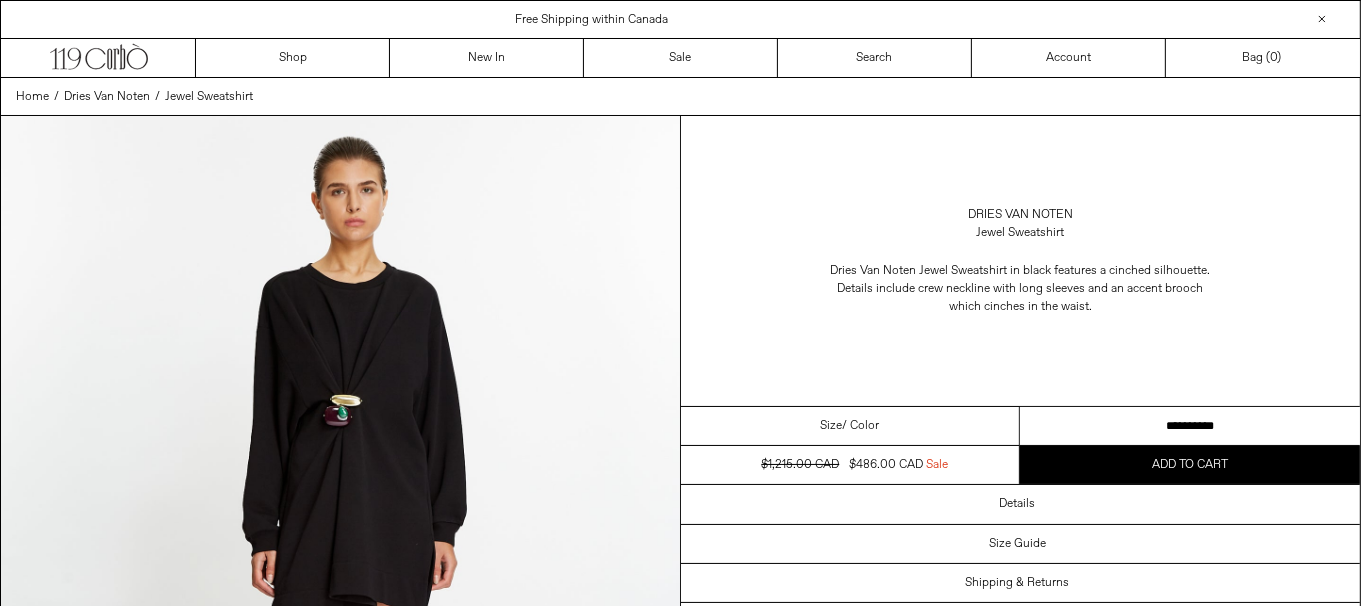 click on "**********" at bounding box center (1190, 426) 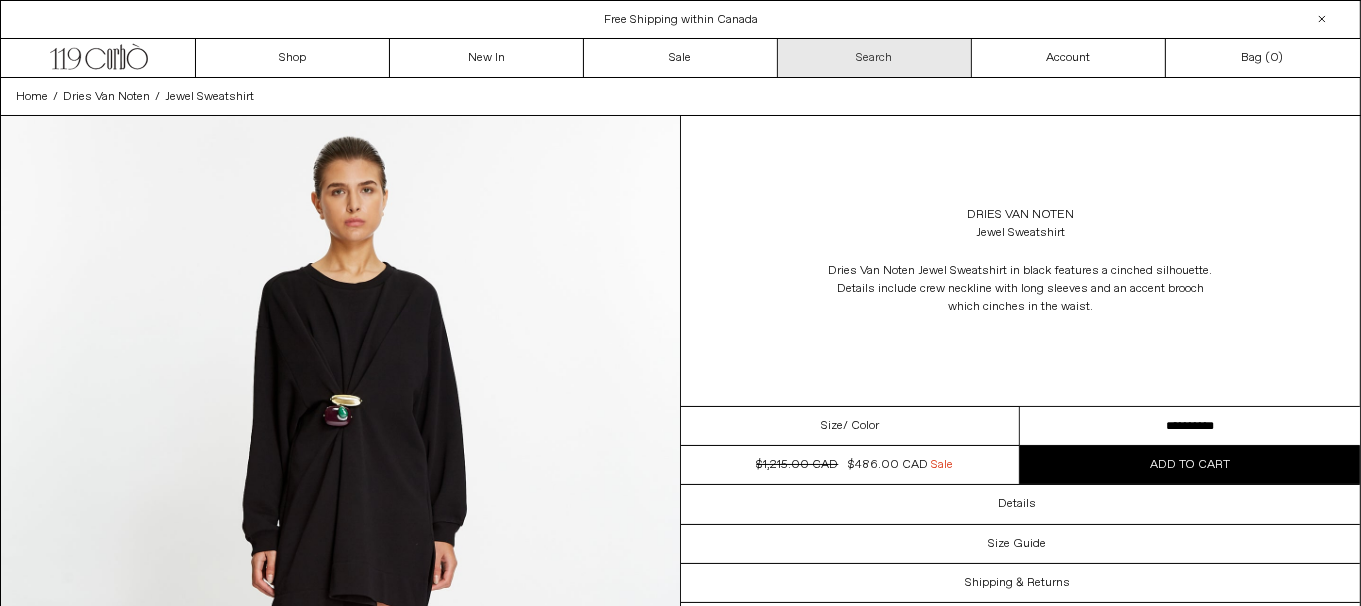 scroll, scrollTop: 0, scrollLeft: 0, axis: both 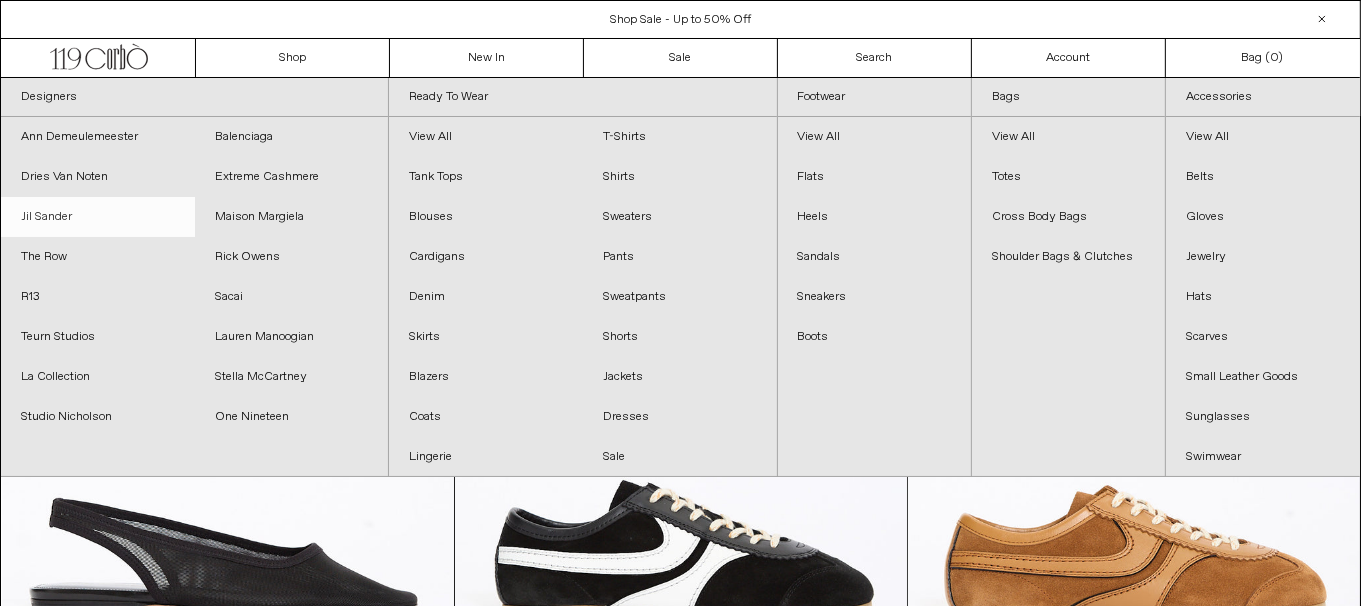 click on "Jil Sander" at bounding box center [98, 217] 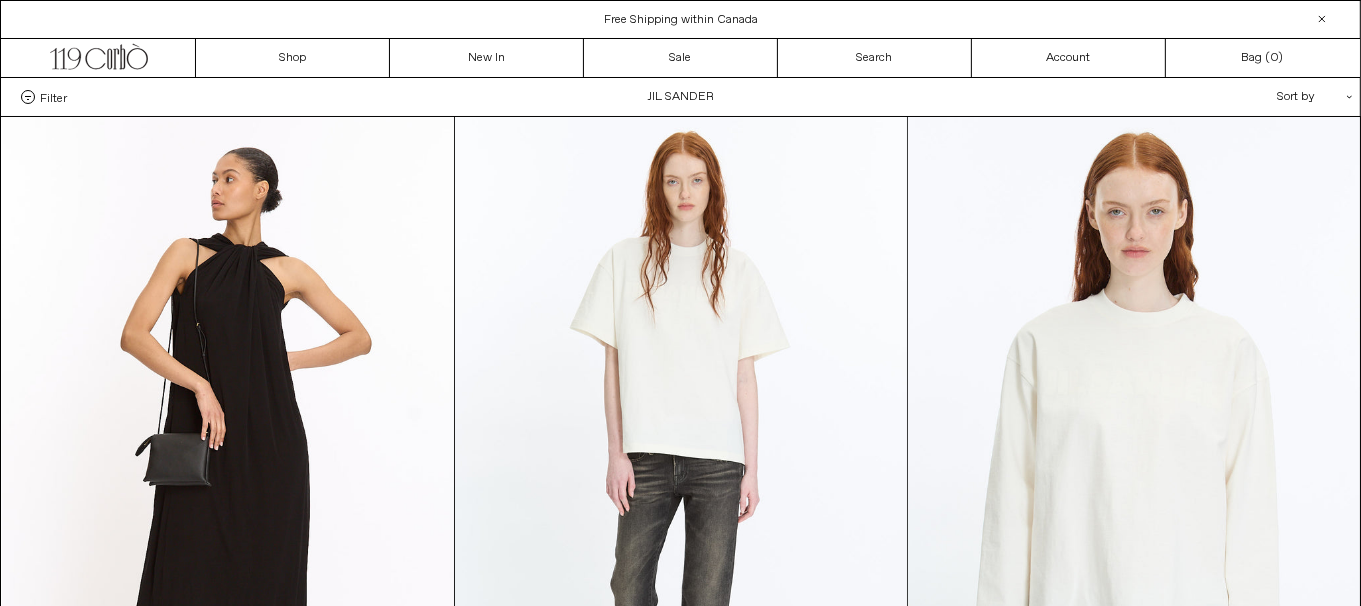 scroll, scrollTop: 0, scrollLeft: 0, axis: both 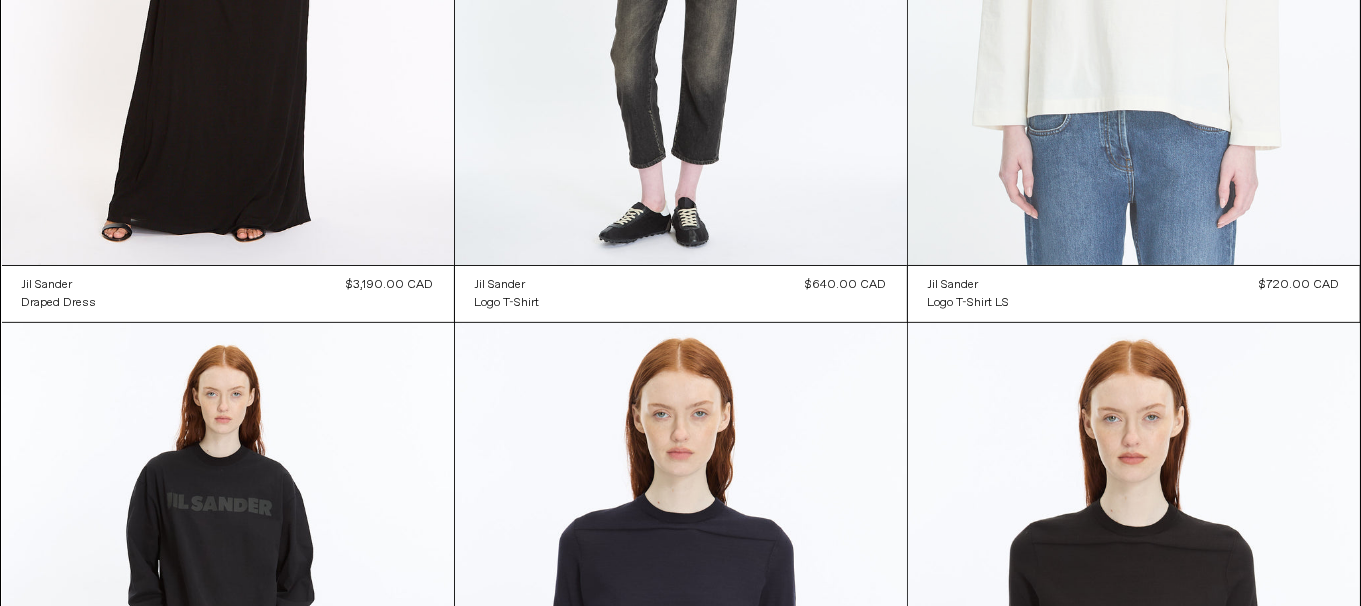 click at bounding box center [1134, -74] 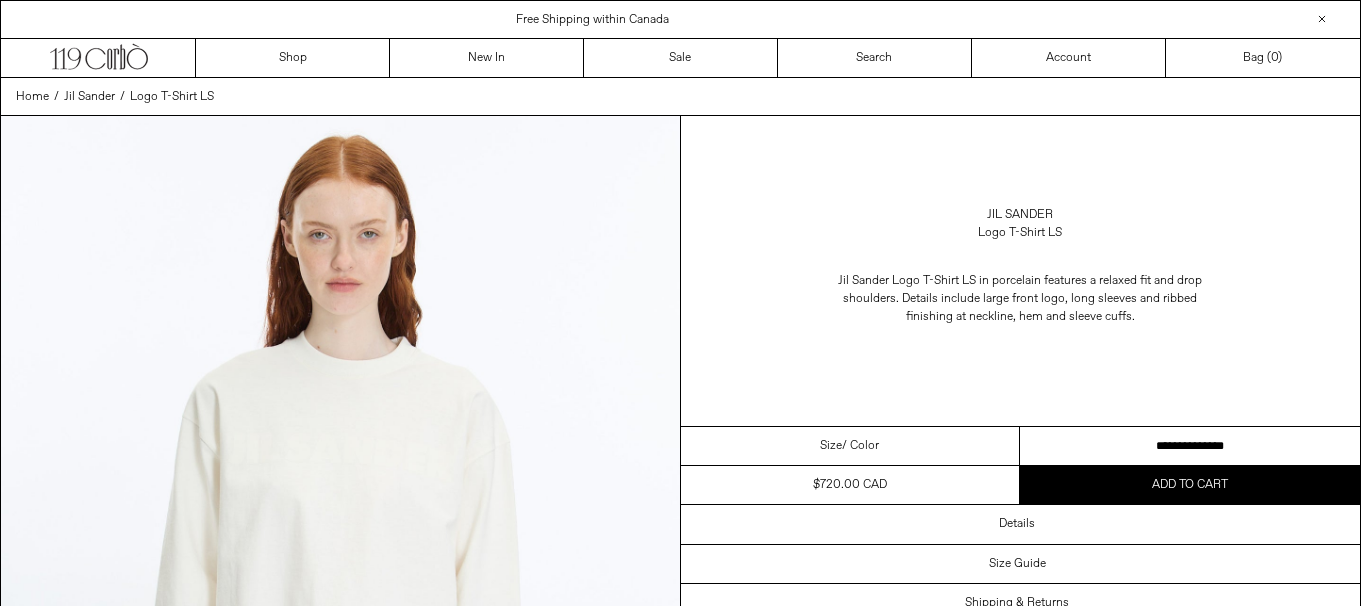 scroll, scrollTop: 0, scrollLeft: 0, axis: both 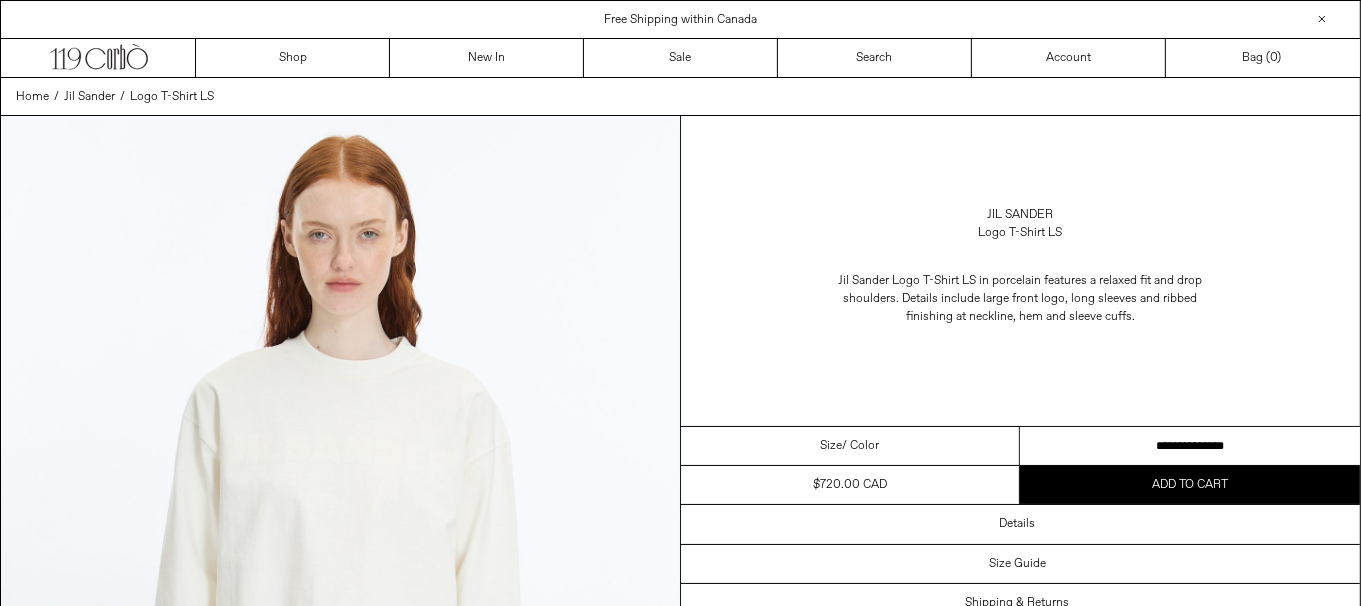 click on "**********" at bounding box center [1190, 446] 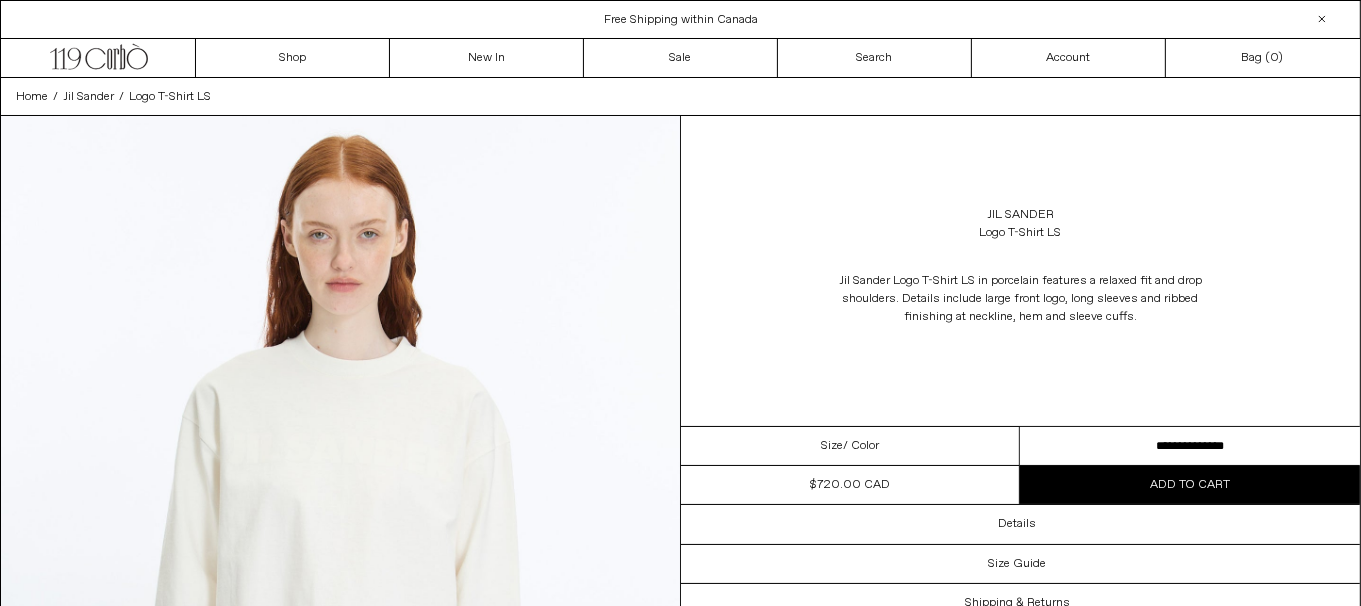 scroll, scrollTop: 0, scrollLeft: 0, axis: both 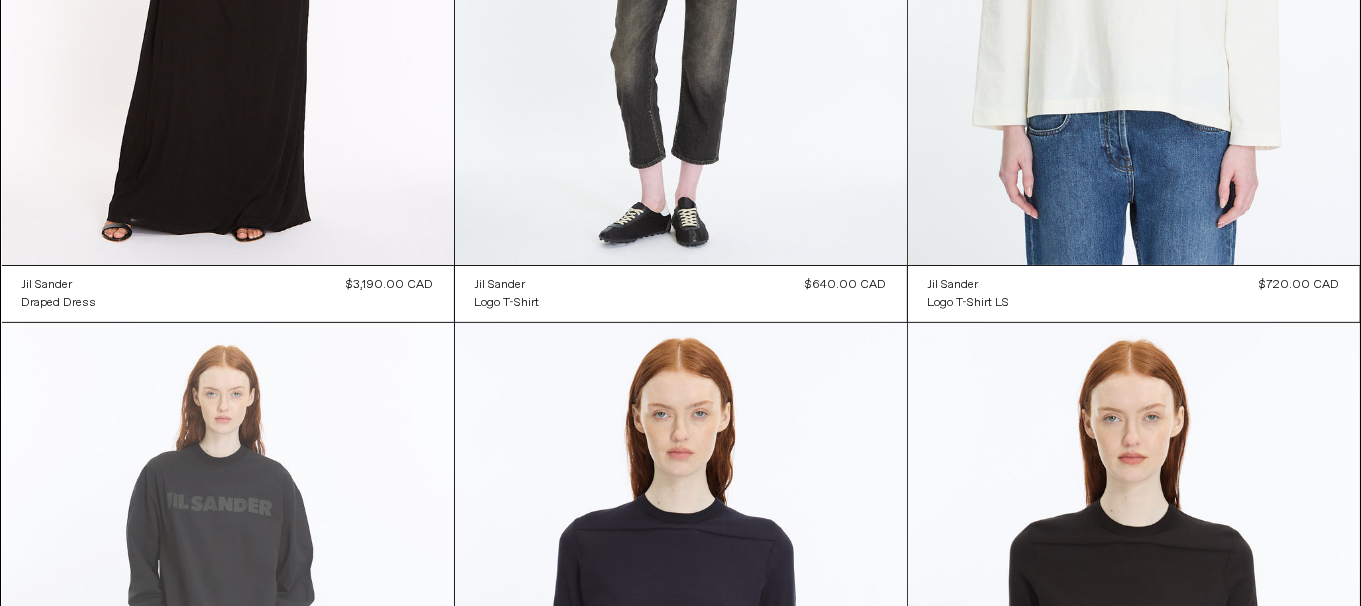 click at bounding box center [228, 662] 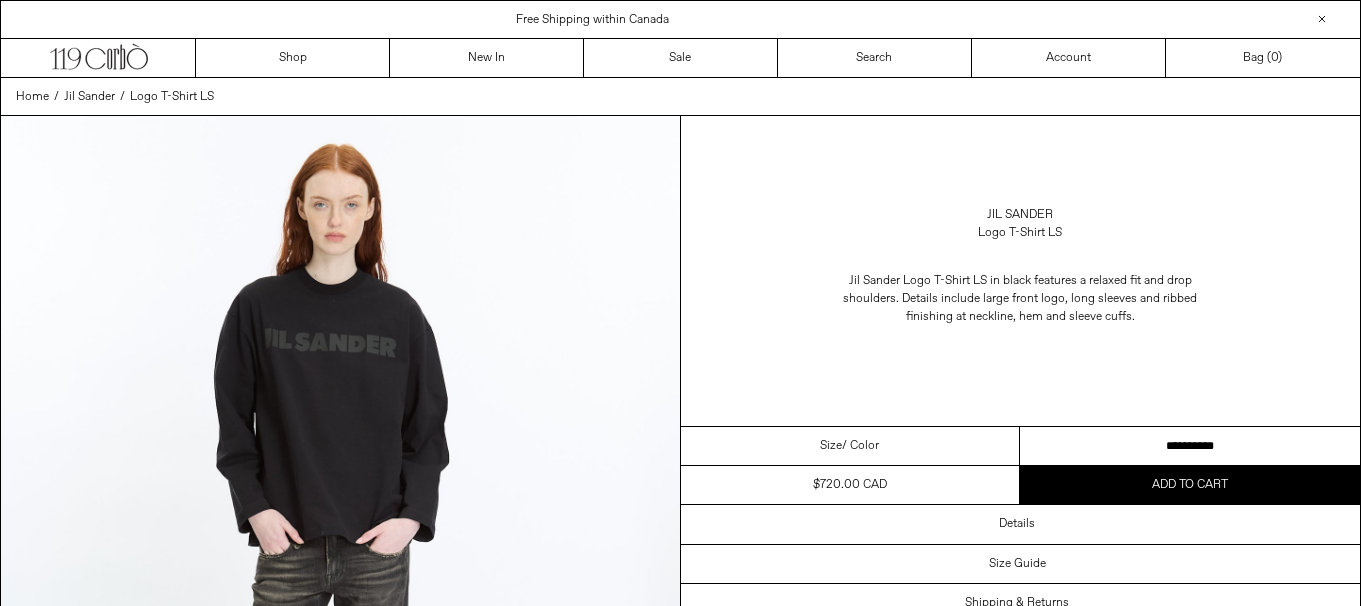 scroll, scrollTop: 0, scrollLeft: 0, axis: both 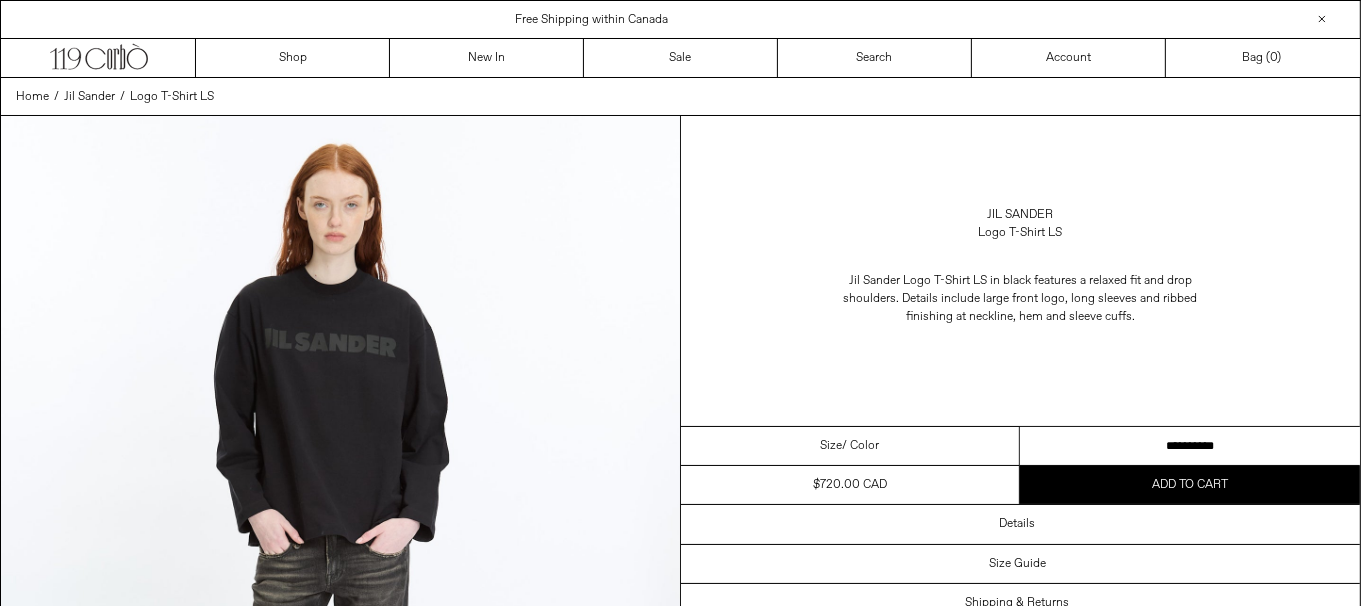 click on "**********" at bounding box center (1190, 446) 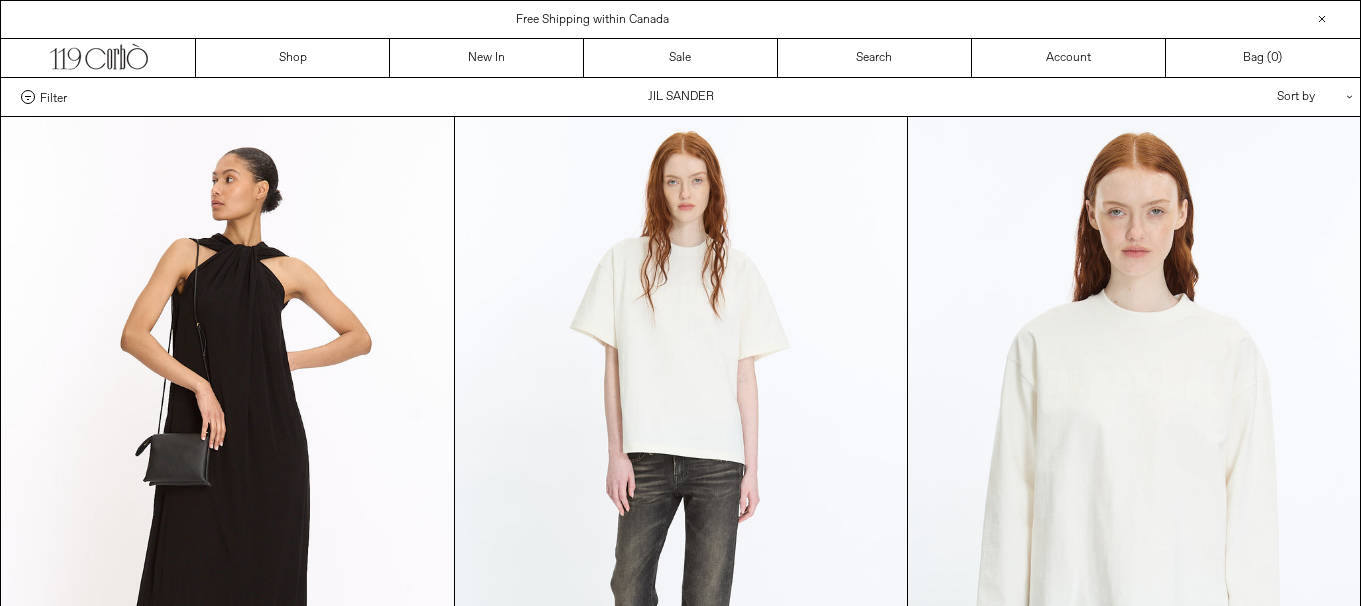 scroll, scrollTop: 530, scrollLeft: 0, axis: vertical 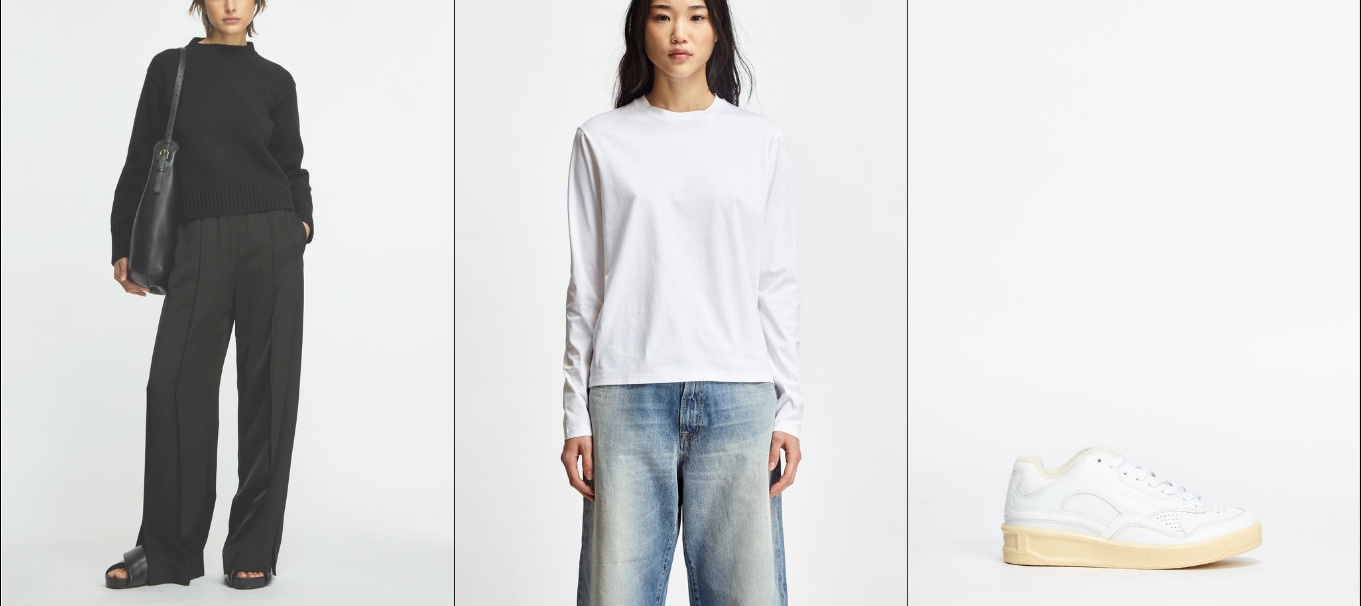 click at bounding box center [228, 267] 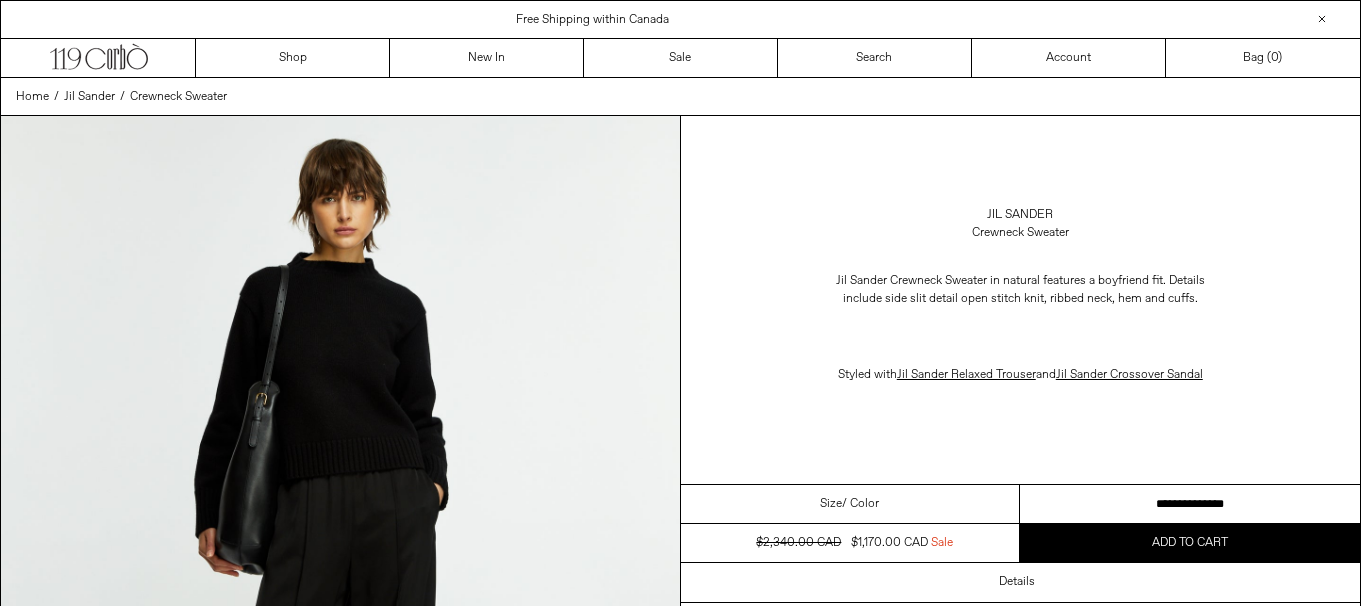 scroll, scrollTop: 0, scrollLeft: 0, axis: both 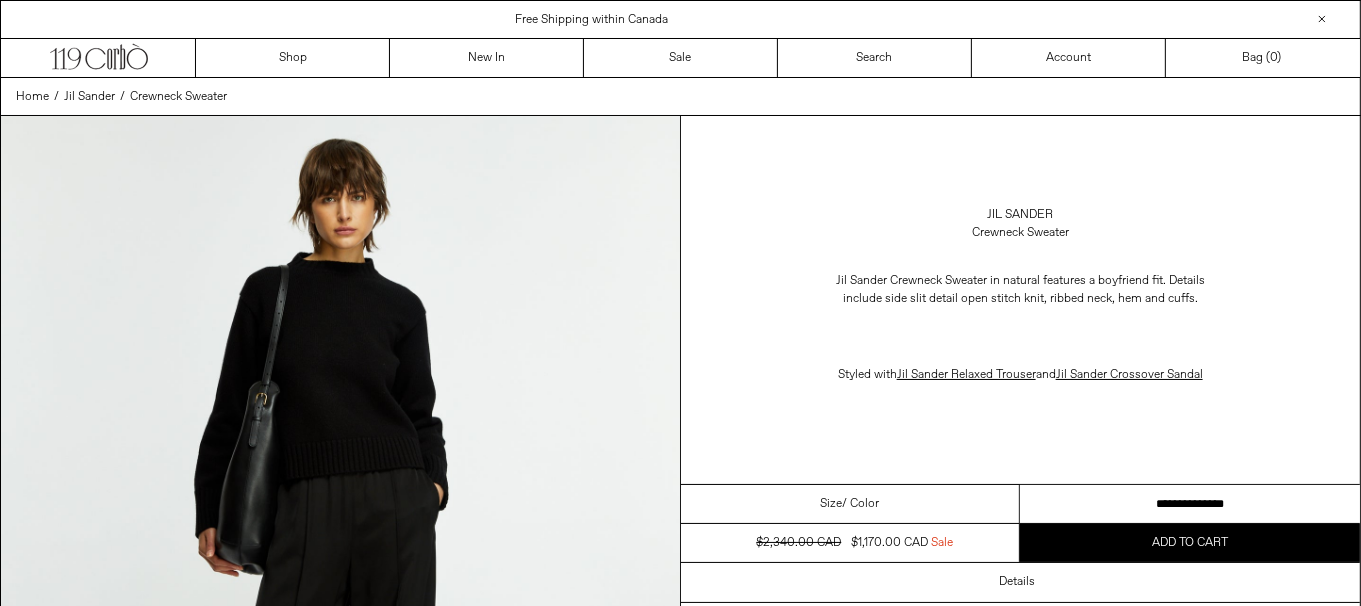 click on "**********" at bounding box center (1190, 504) 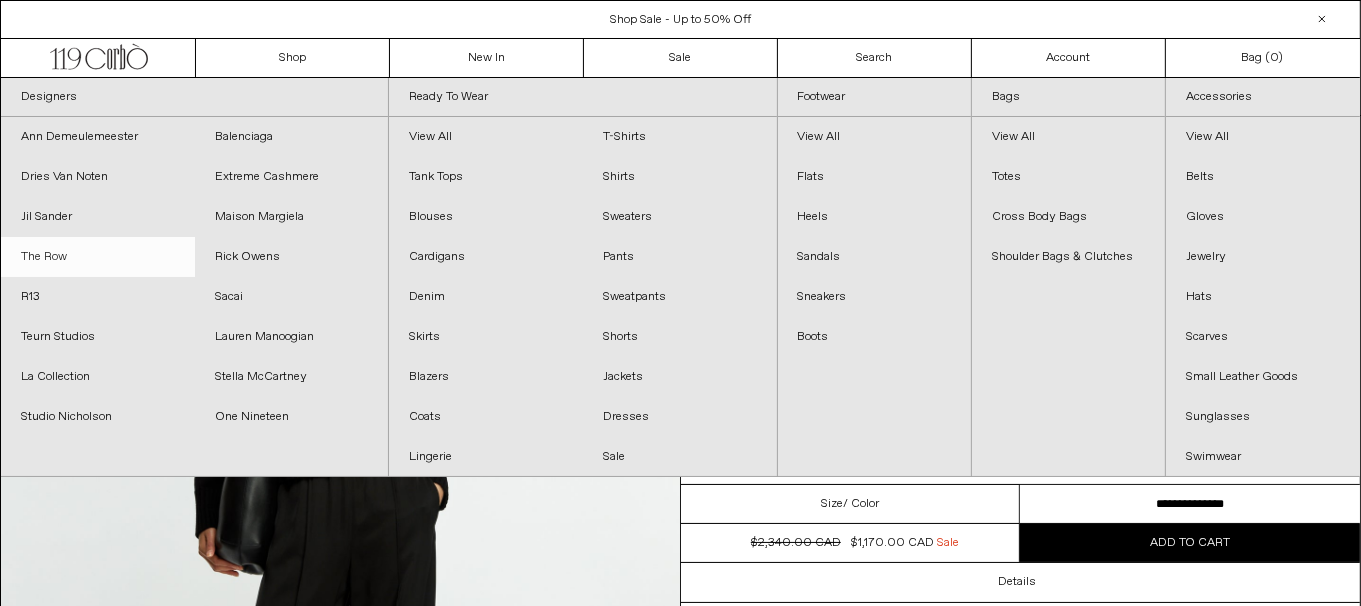 scroll, scrollTop: 0, scrollLeft: 0, axis: both 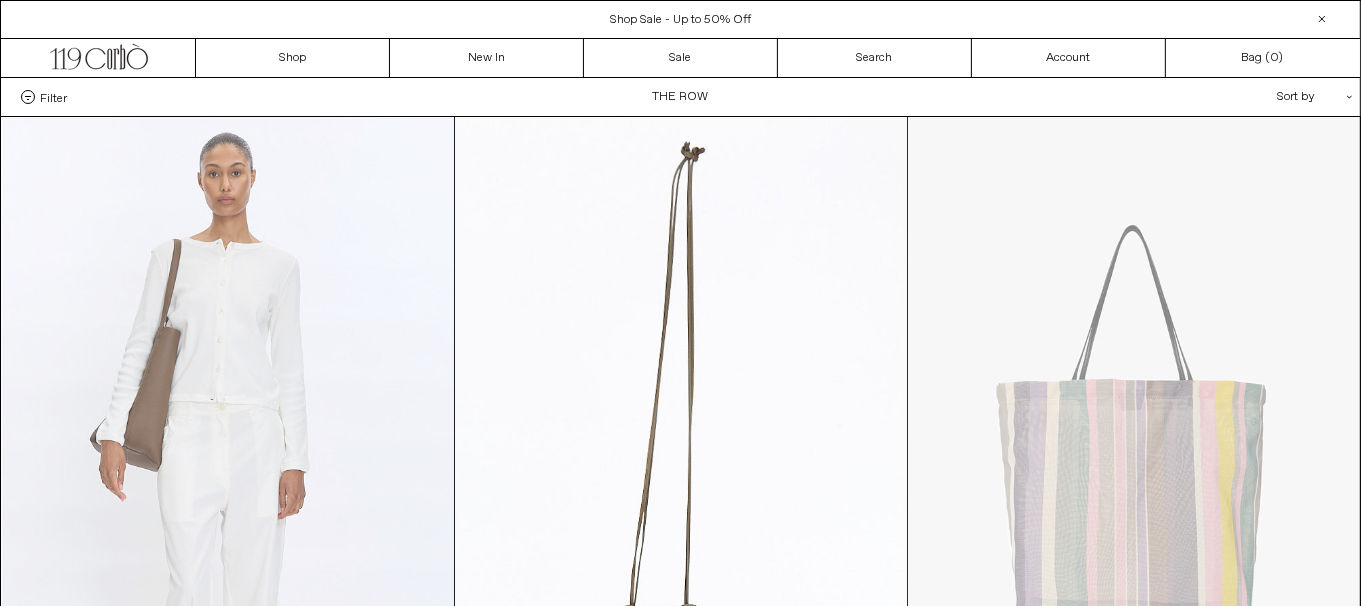 click at bounding box center [228, 456] 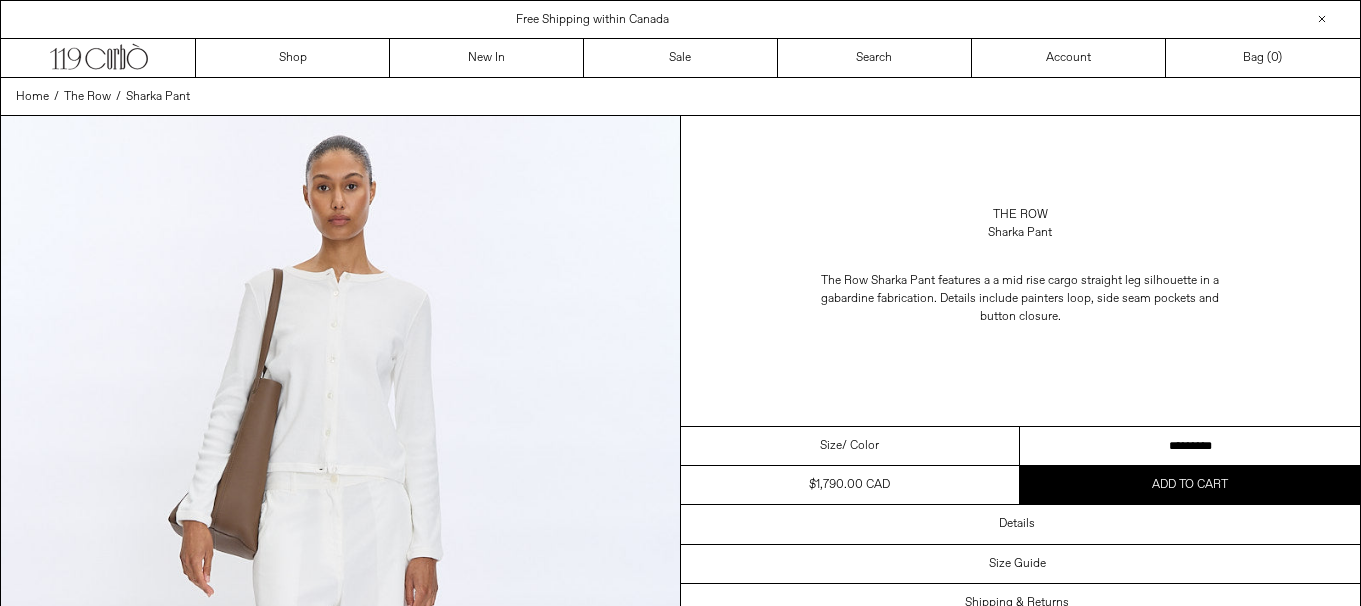 scroll, scrollTop: 0, scrollLeft: 0, axis: both 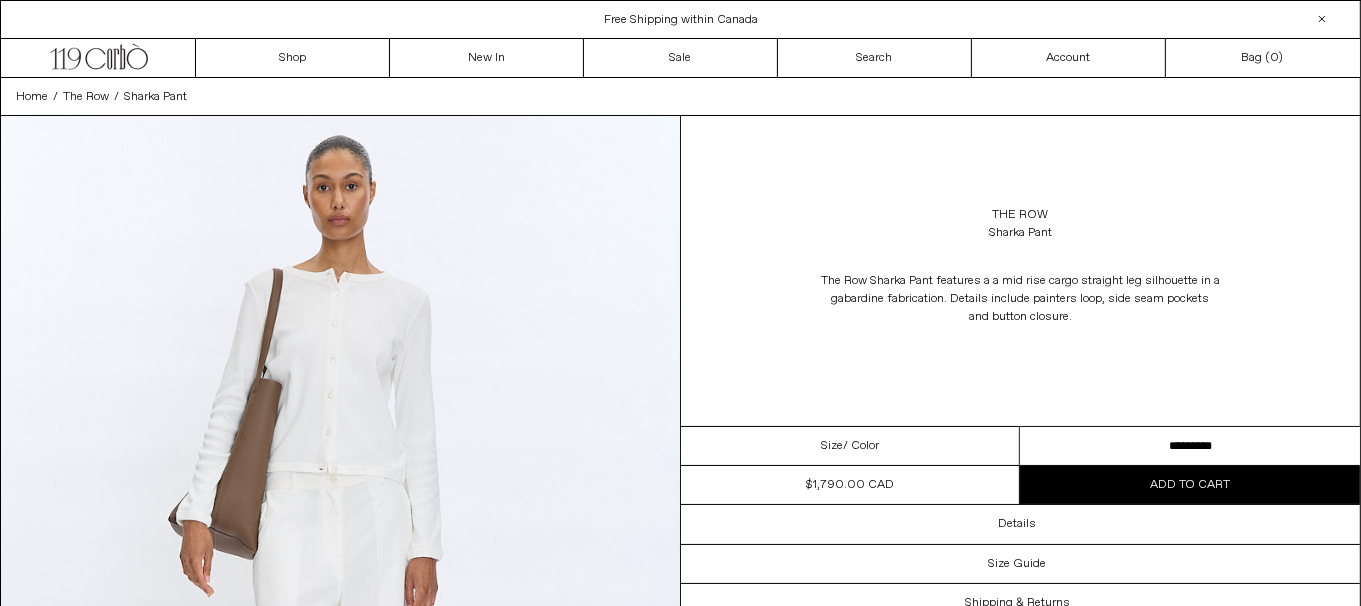 click on "**********" at bounding box center (1190, 446) 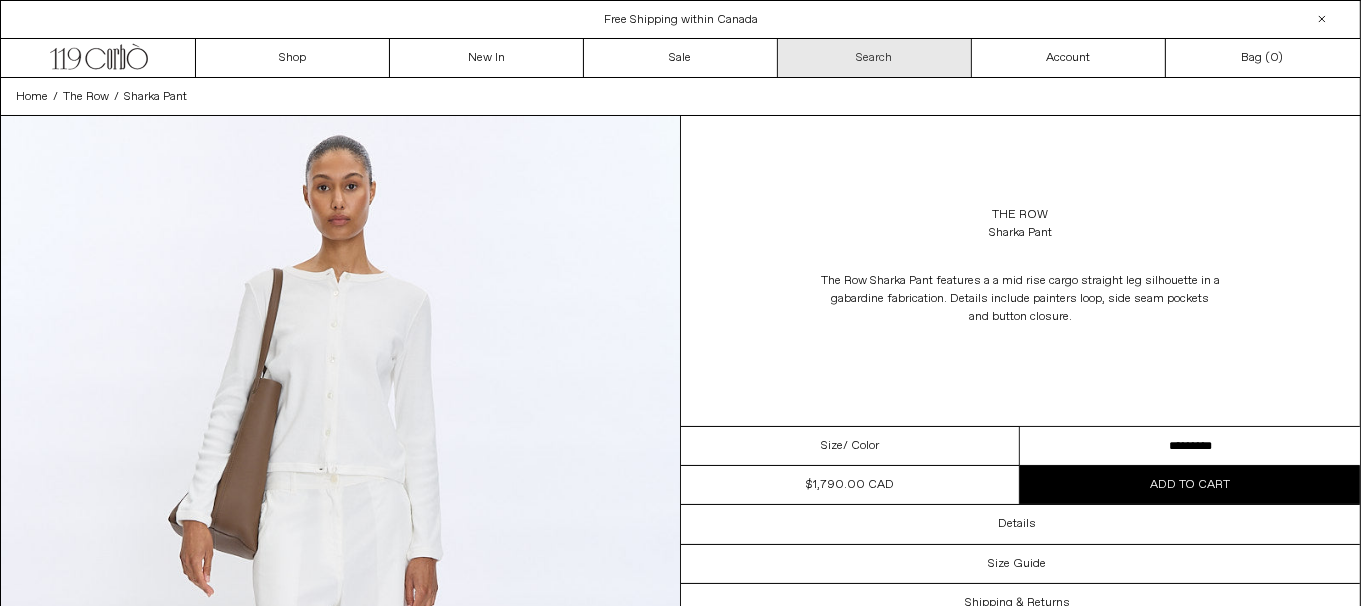 scroll, scrollTop: 0, scrollLeft: 0, axis: both 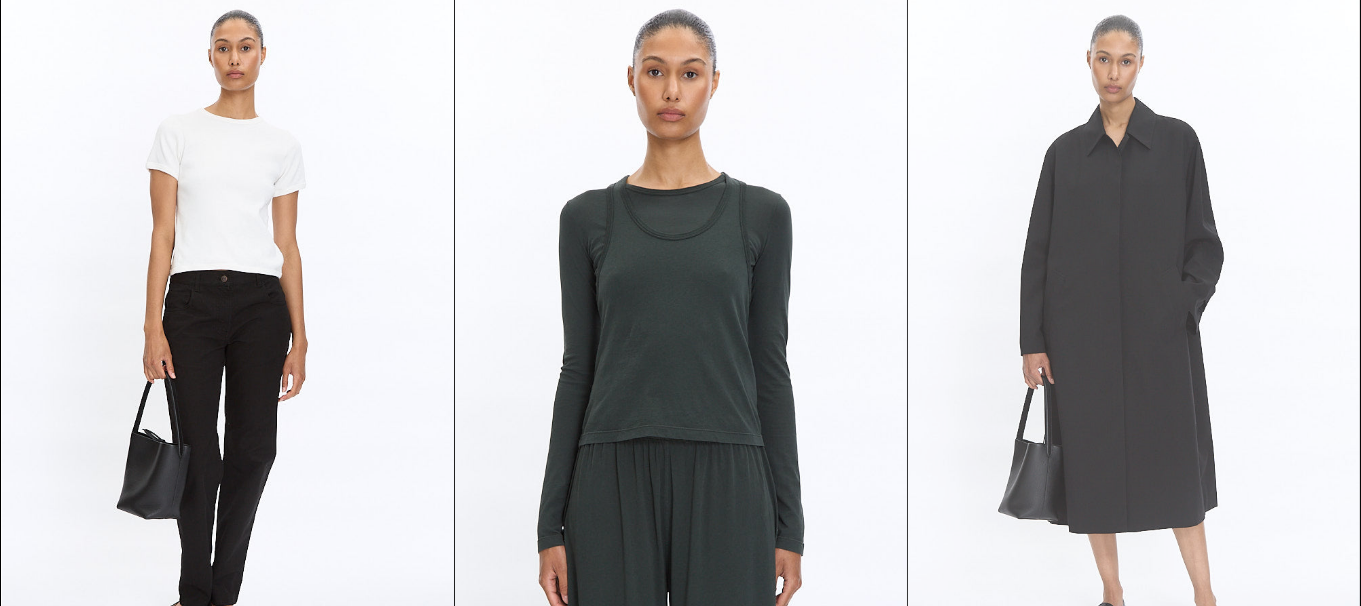 click at bounding box center (1134, 338) 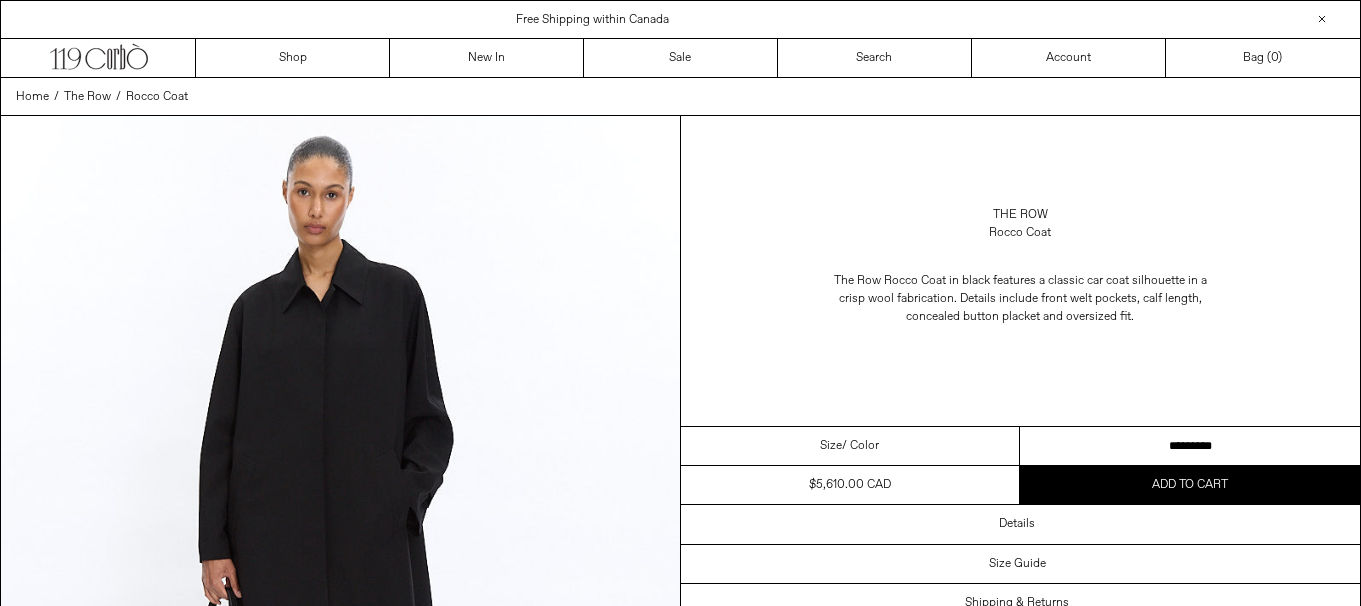 scroll, scrollTop: 0, scrollLeft: 0, axis: both 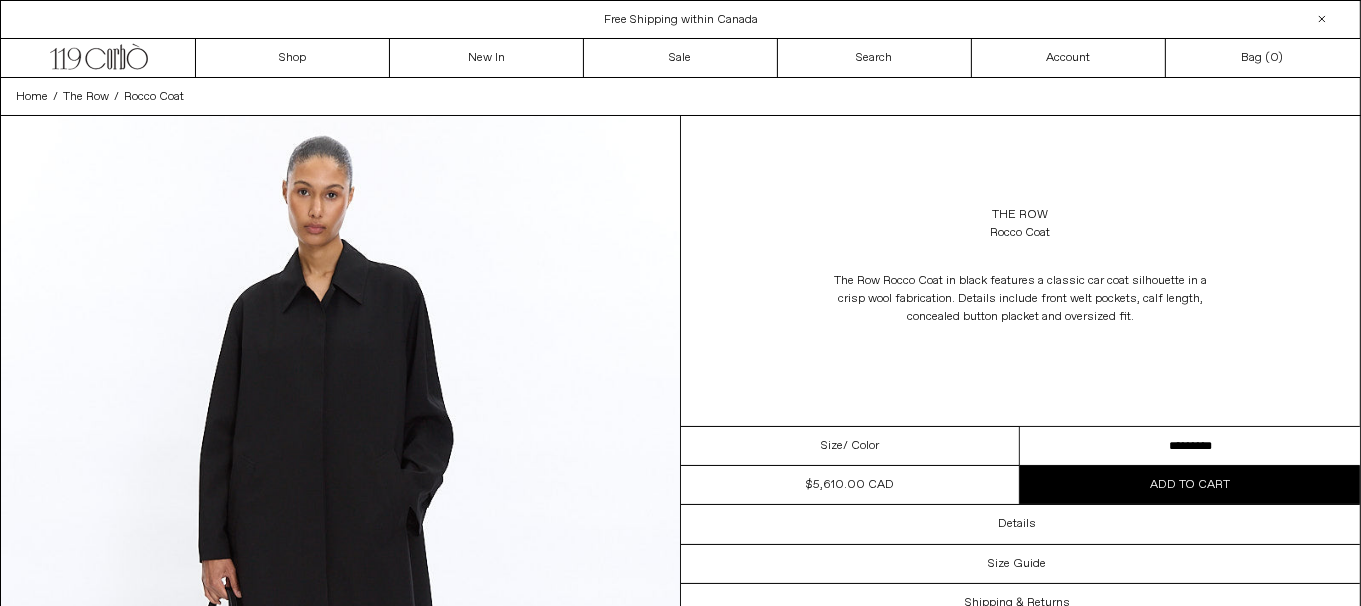 click on "**********" at bounding box center (1190, 446) 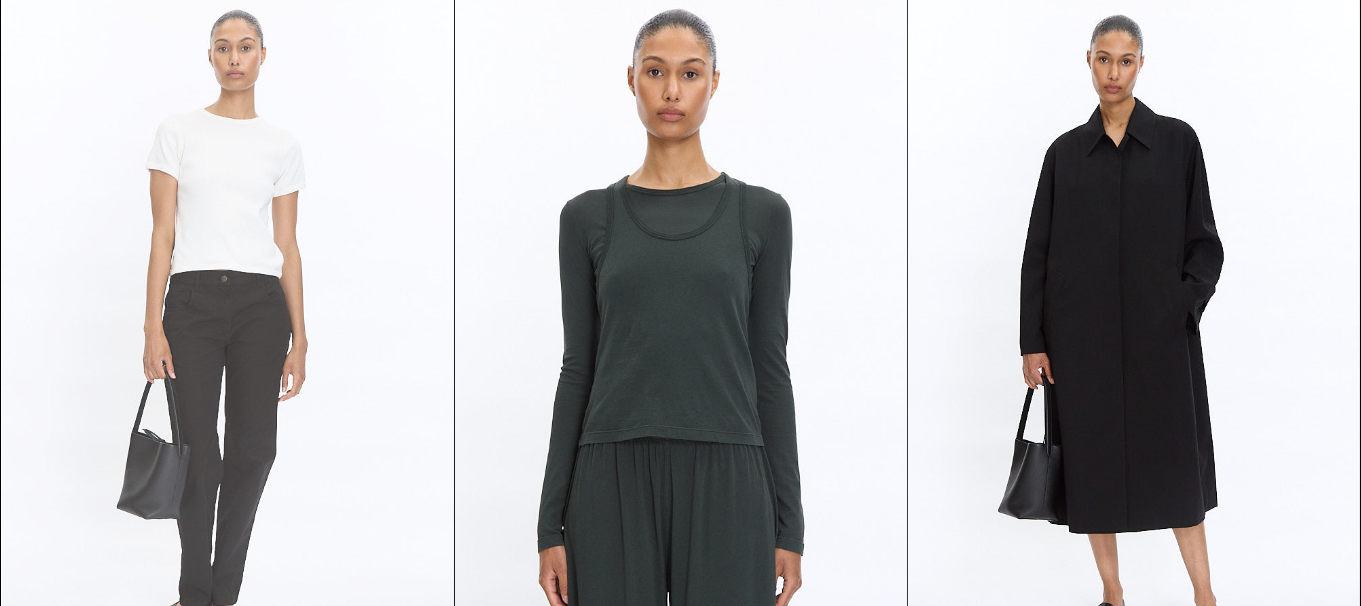 scroll, scrollTop: 0, scrollLeft: 0, axis: both 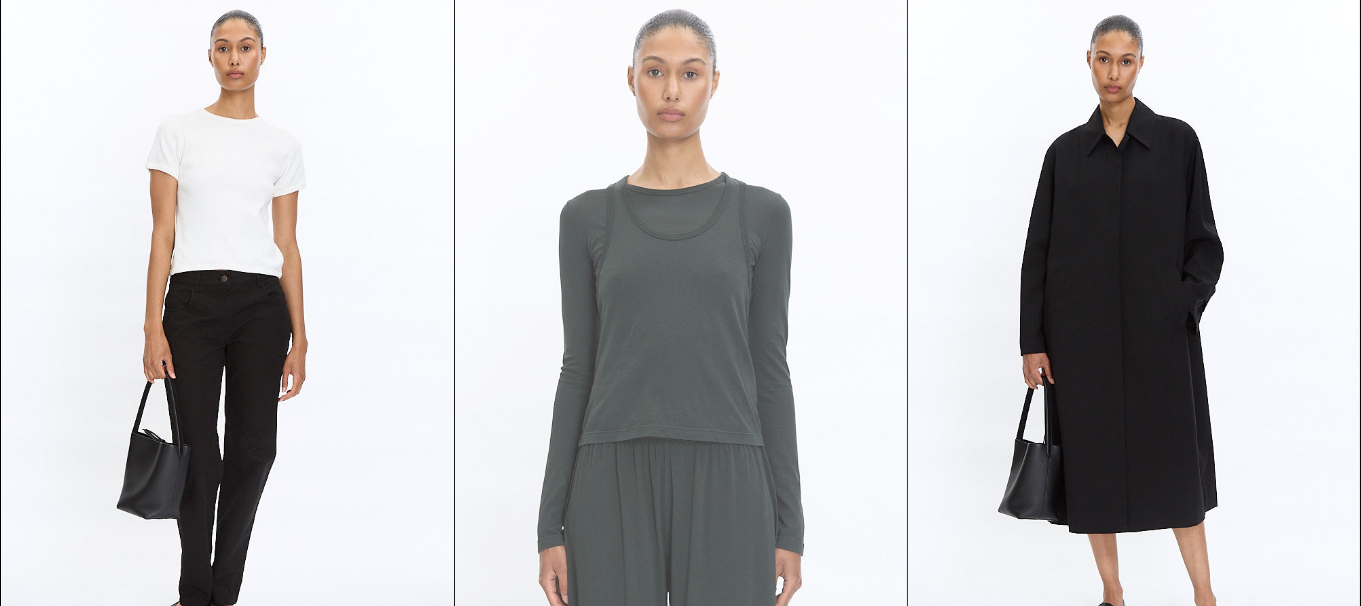 click at bounding box center (681, 338) 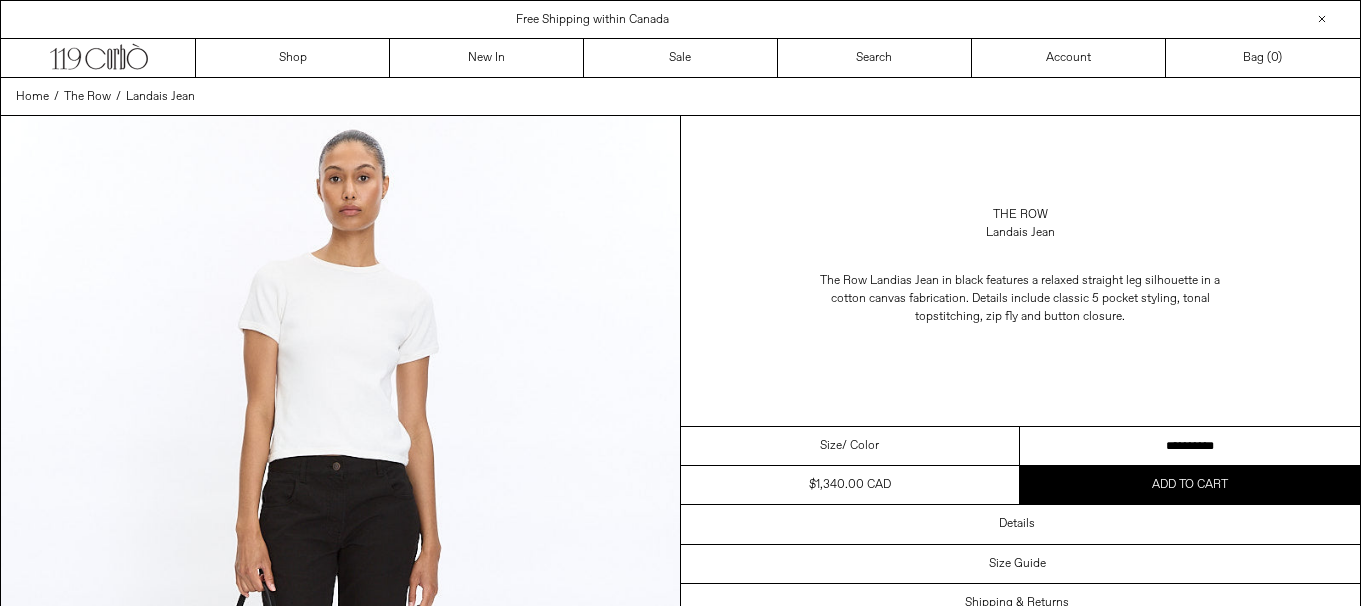scroll, scrollTop: 0, scrollLeft: 0, axis: both 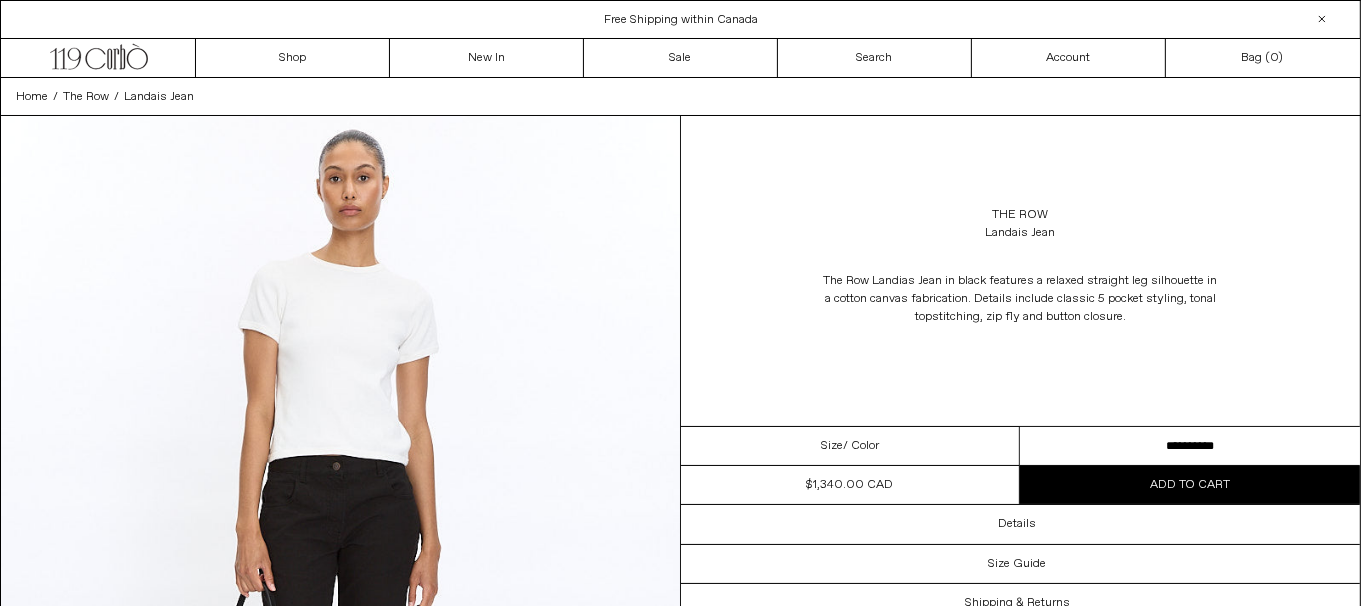 click on "**********" at bounding box center (1190, 446) 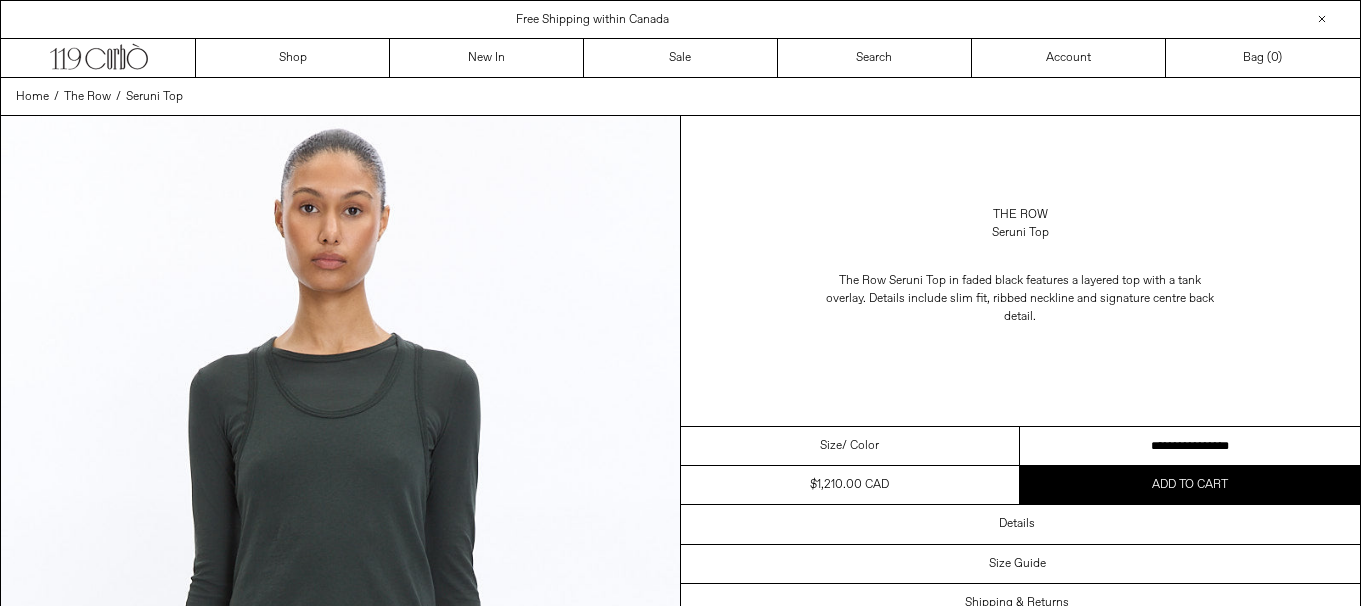 scroll, scrollTop: 0, scrollLeft: 0, axis: both 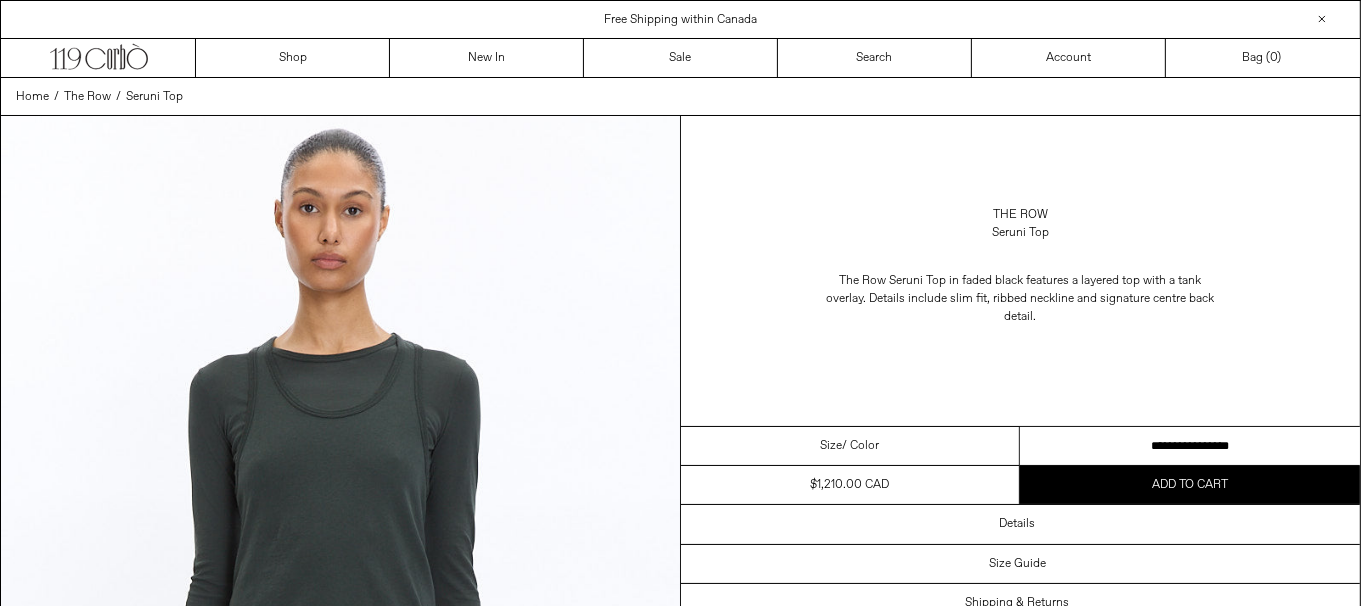 click on "**********" at bounding box center (1190, 446) 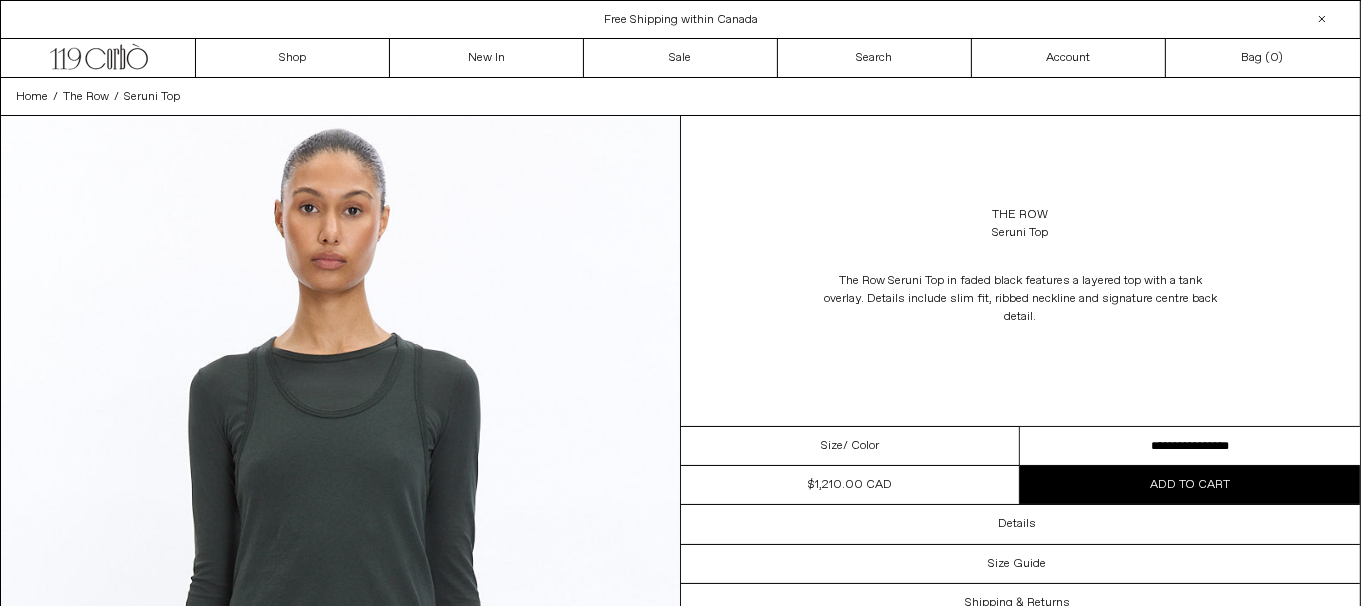 scroll, scrollTop: 0, scrollLeft: 0, axis: both 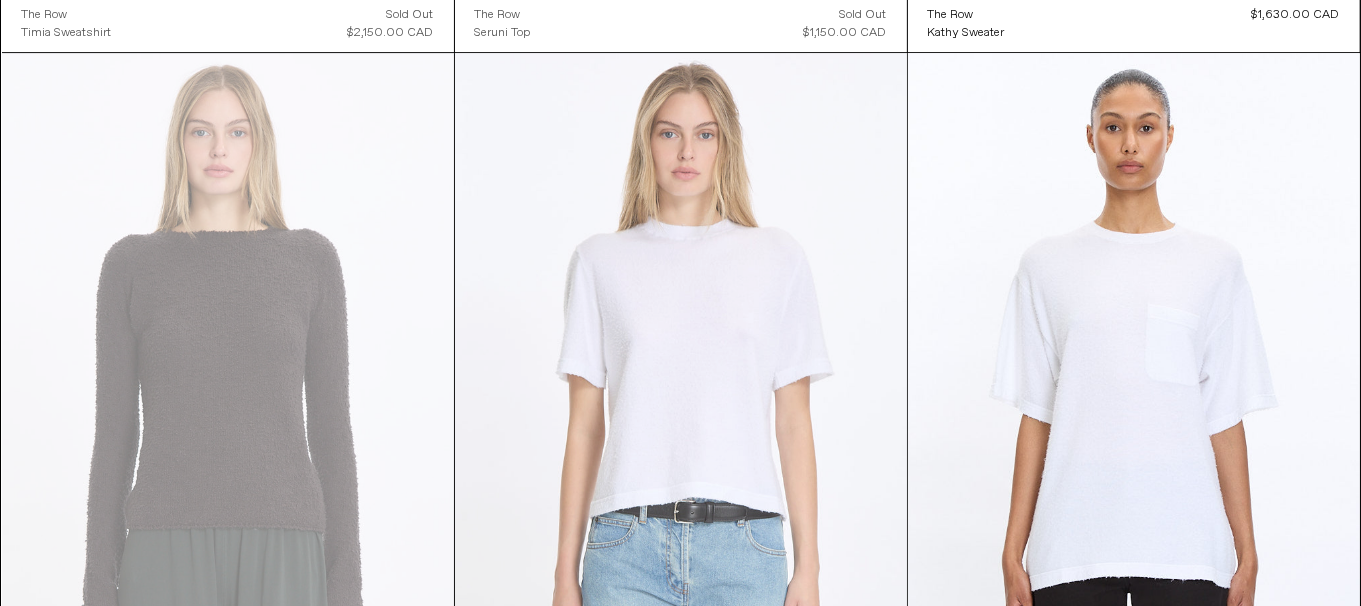 click at bounding box center [681, 392] 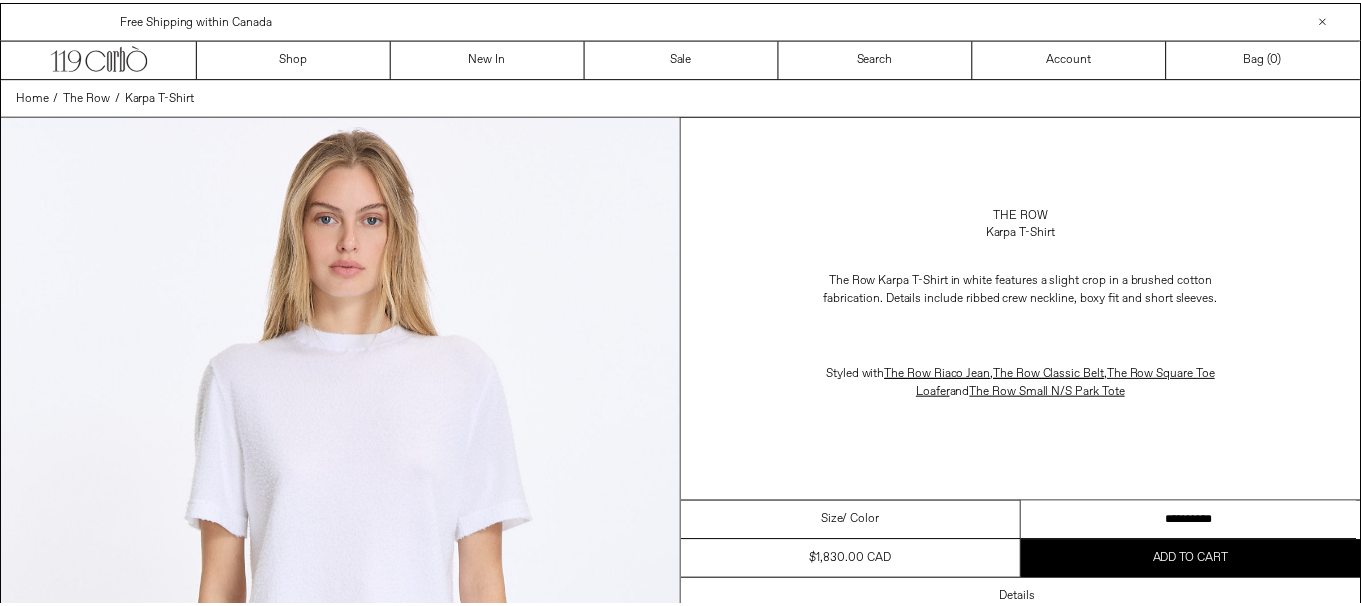 scroll, scrollTop: 0, scrollLeft: 0, axis: both 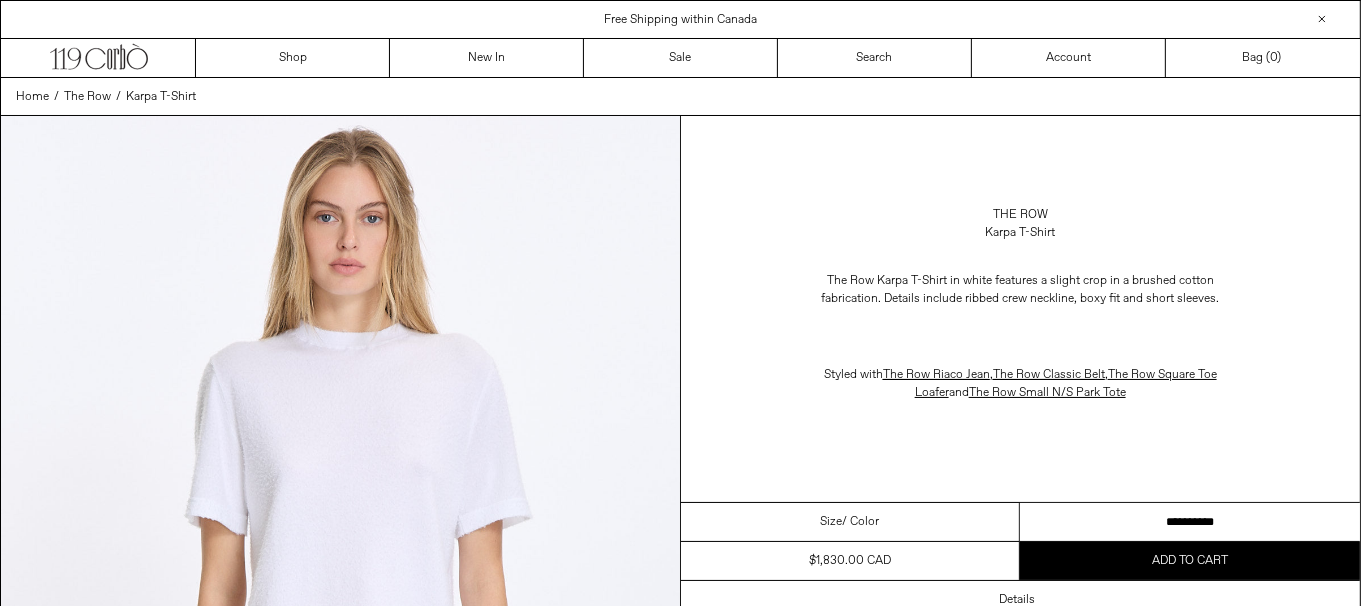 click on "**********" at bounding box center [1190, 522] 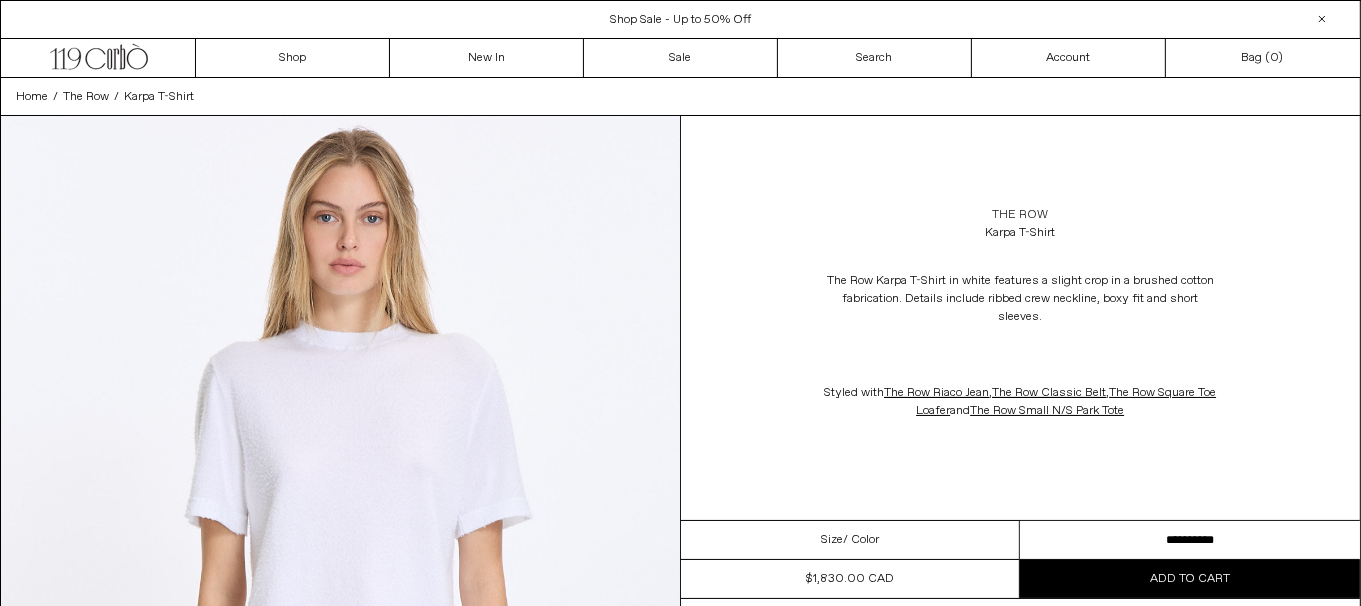 scroll, scrollTop: 0, scrollLeft: 0, axis: both 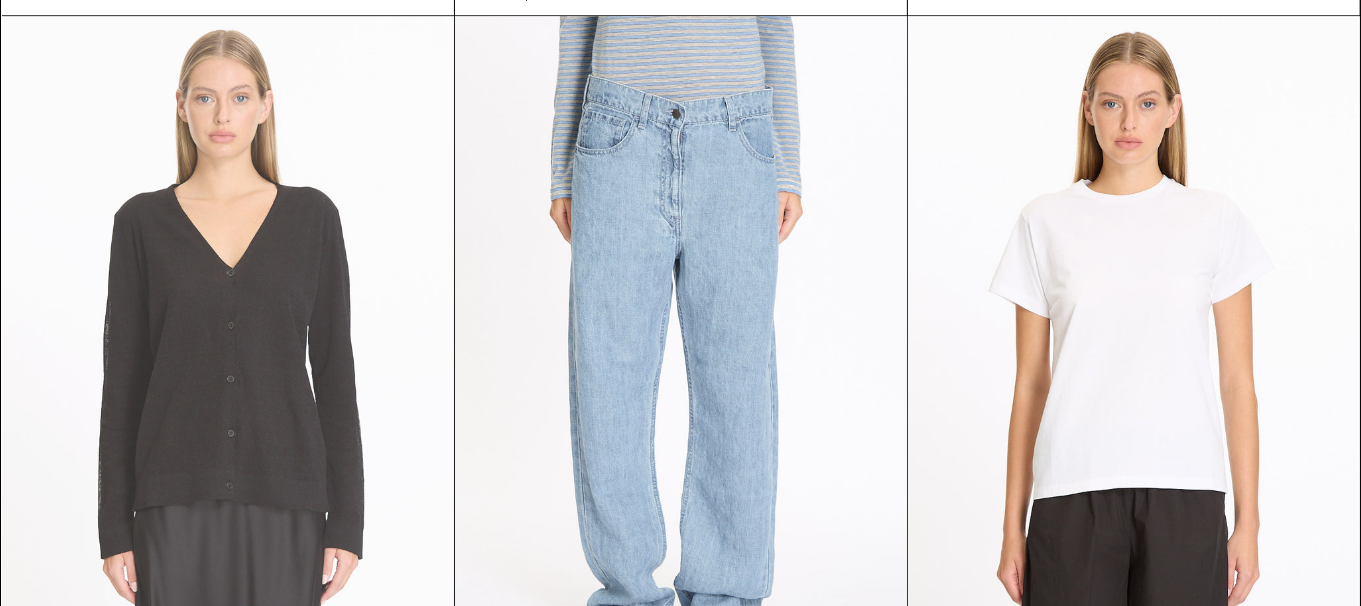 click at bounding box center (228, 355) 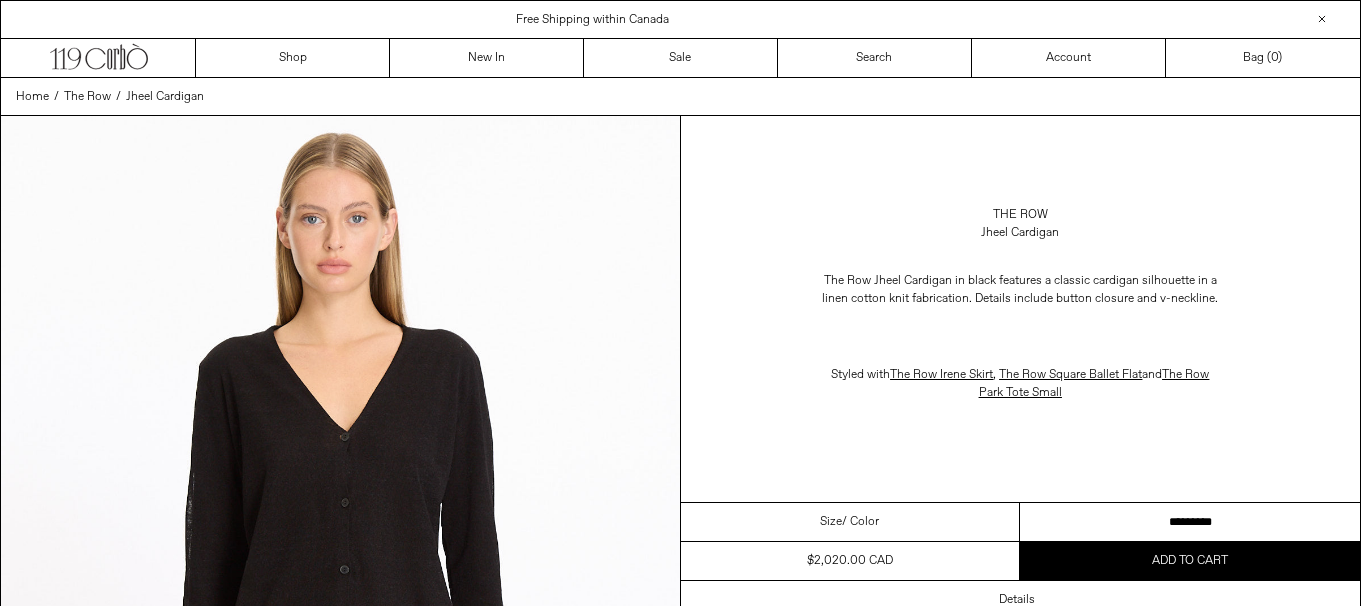 scroll, scrollTop: 0, scrollLeft: 0, axis: both 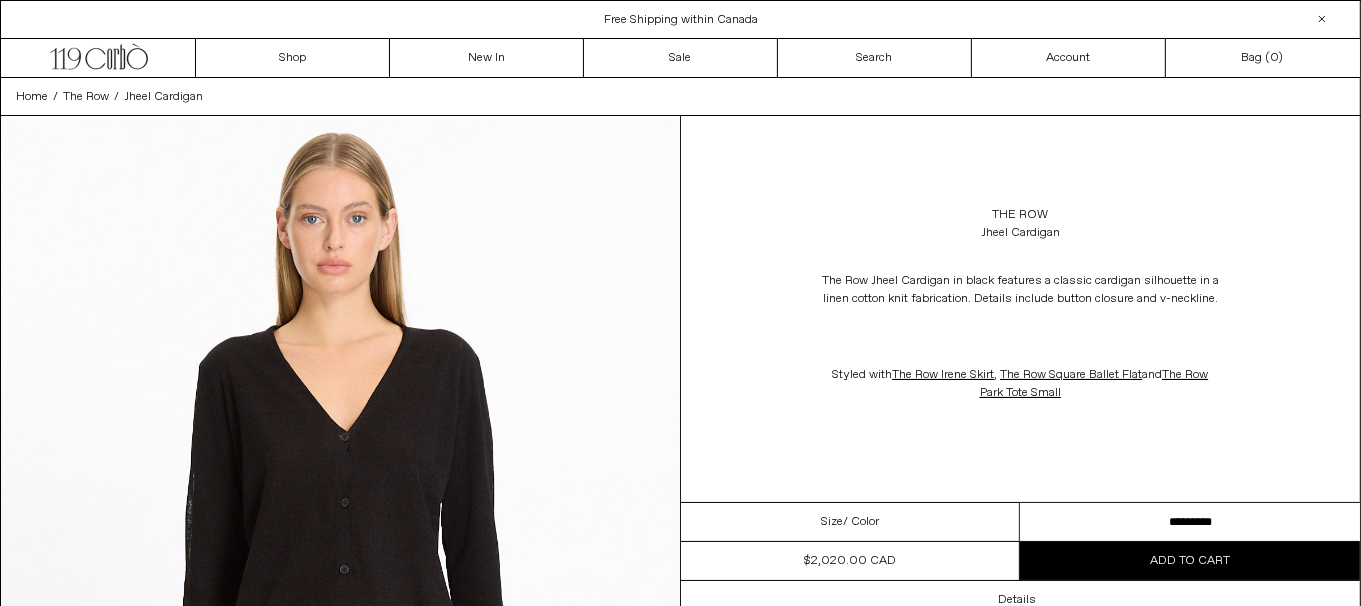 click on "**********" at bounding box center [1190, 522] 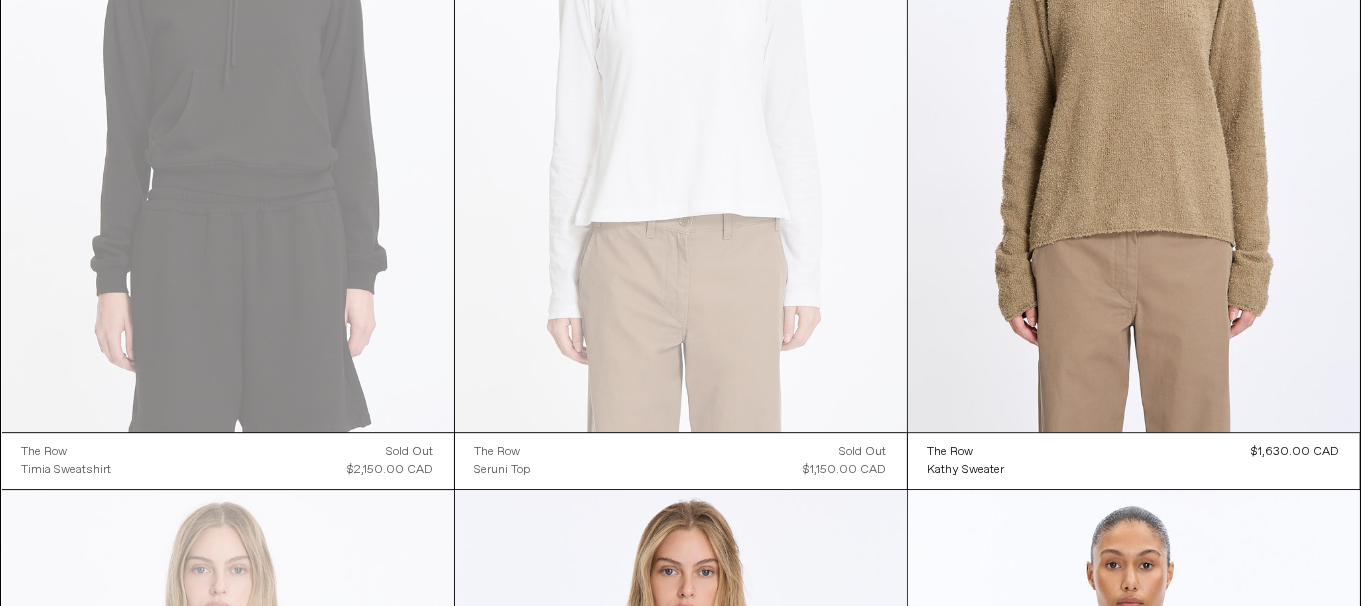 scroll, scrollTop: 0, scrollLeft: 0, axis: both 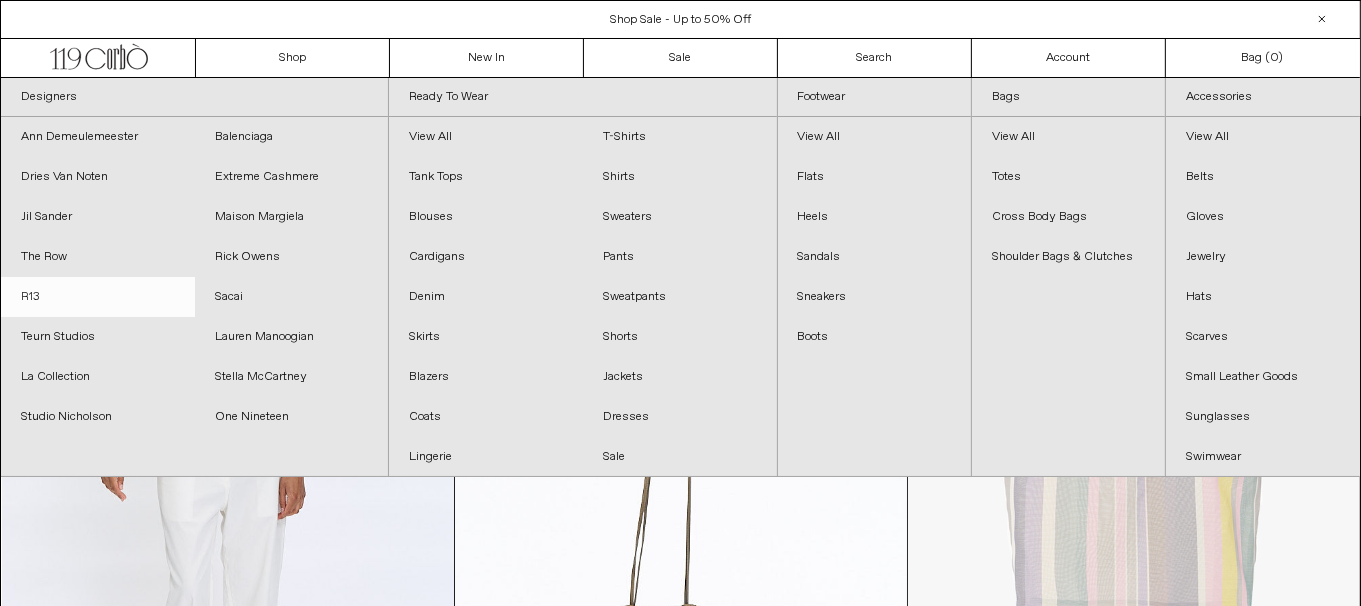 click on "R13" at bounding box center [98, 297] 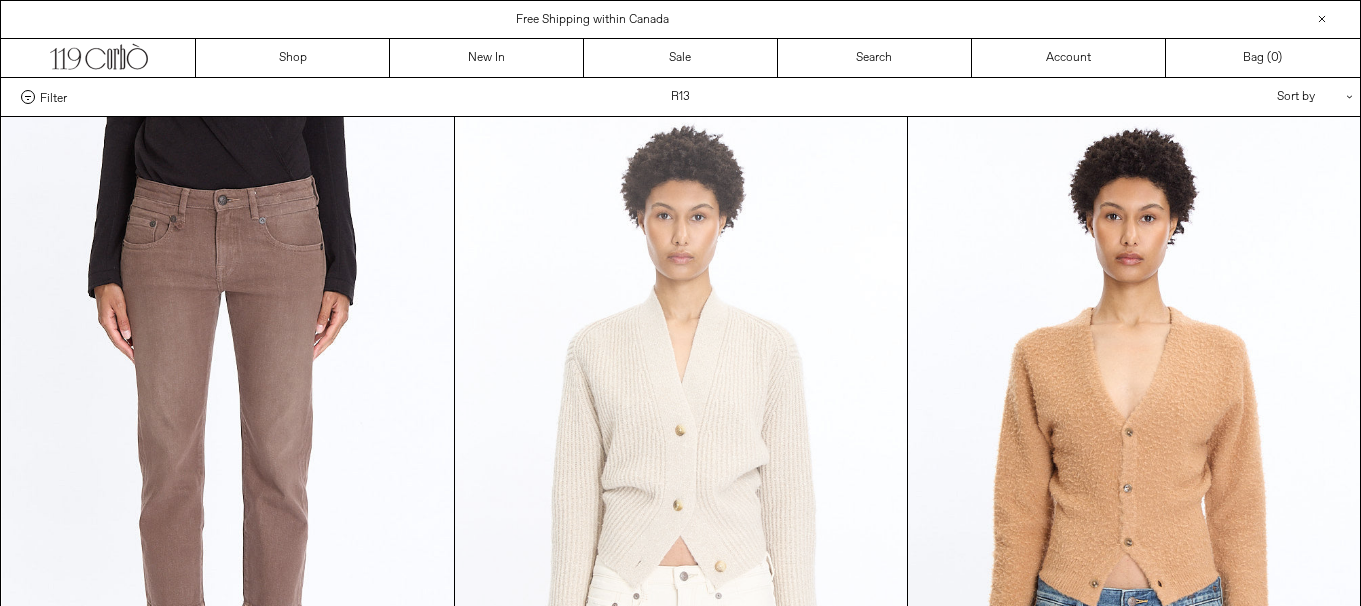 scroll, scrollTop: 0, scrollLeft: 0, axis: both 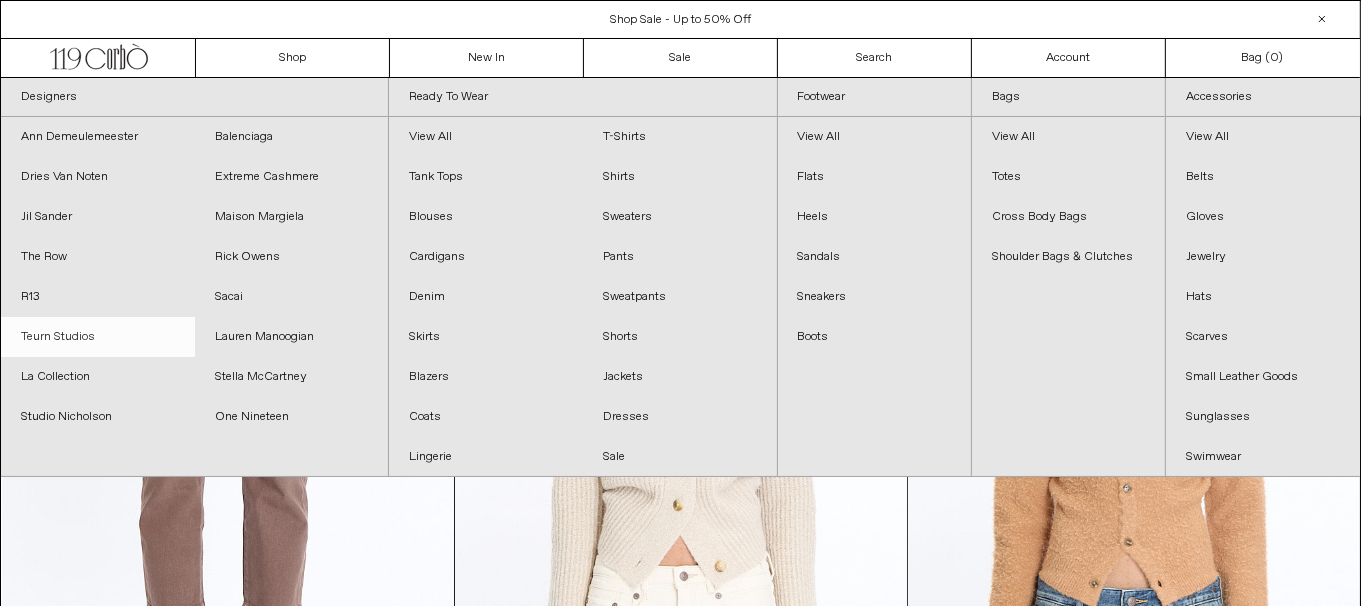 click on "Teurn Studios" at bounding box center [98, 337] 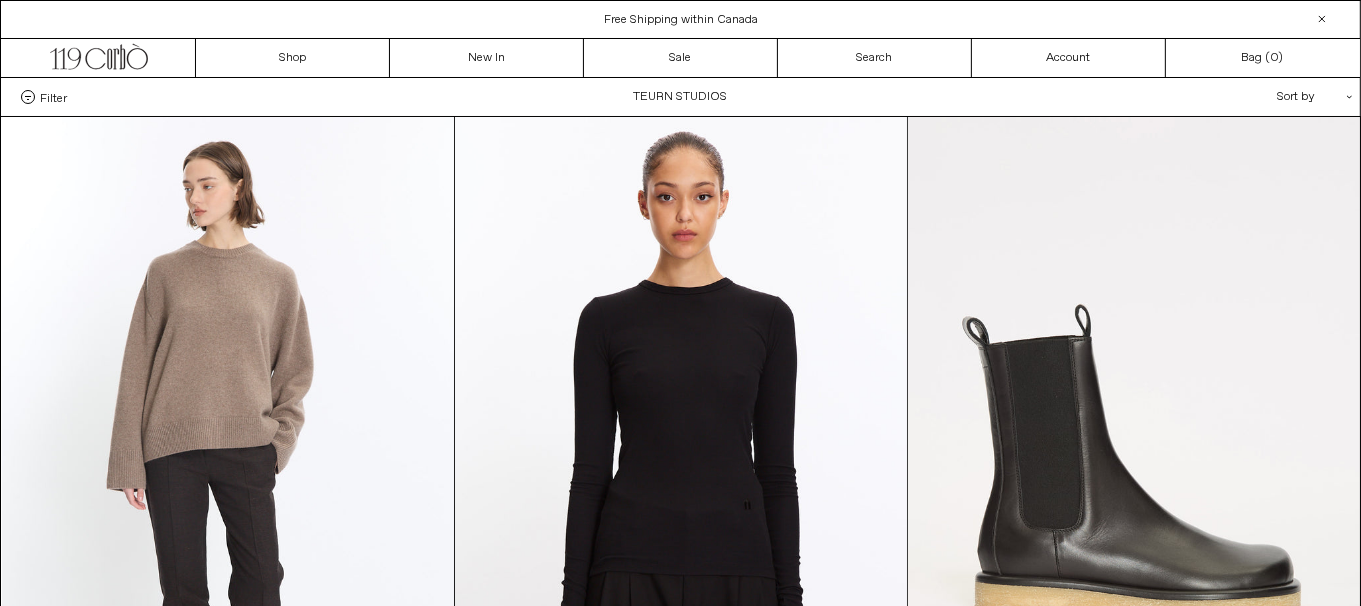scroll, scrollTop: 0, scrollLeft: 0, axis: both 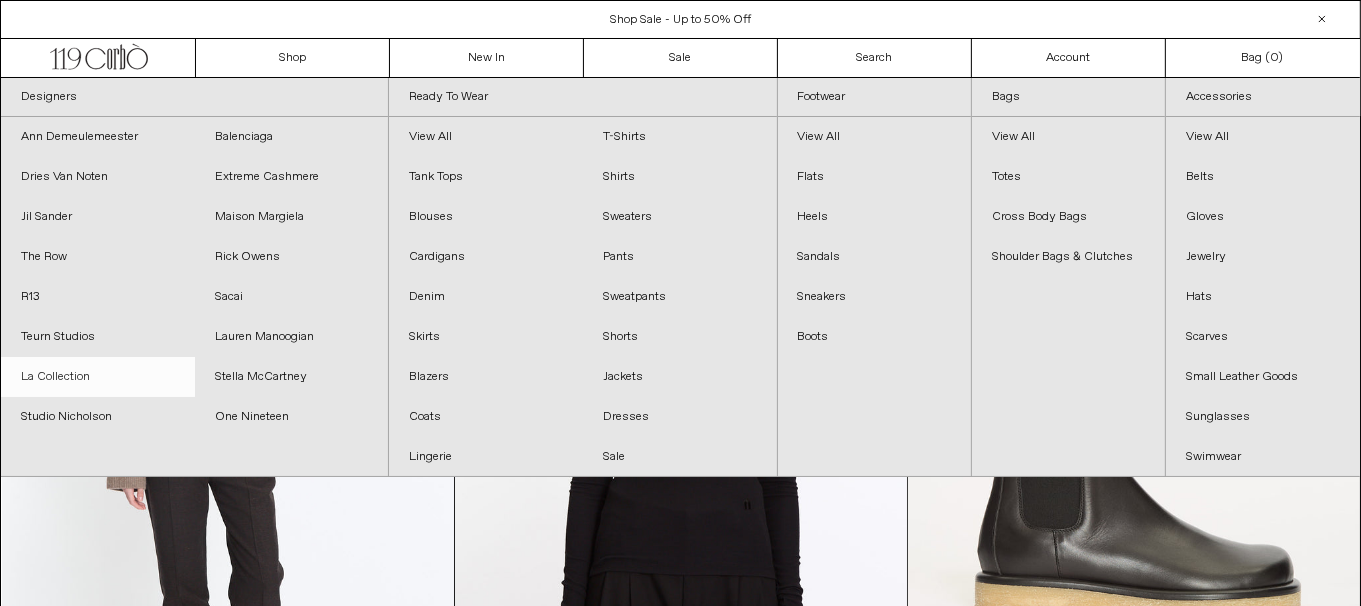 click on "La Collection" at bounding box center (98, 377) 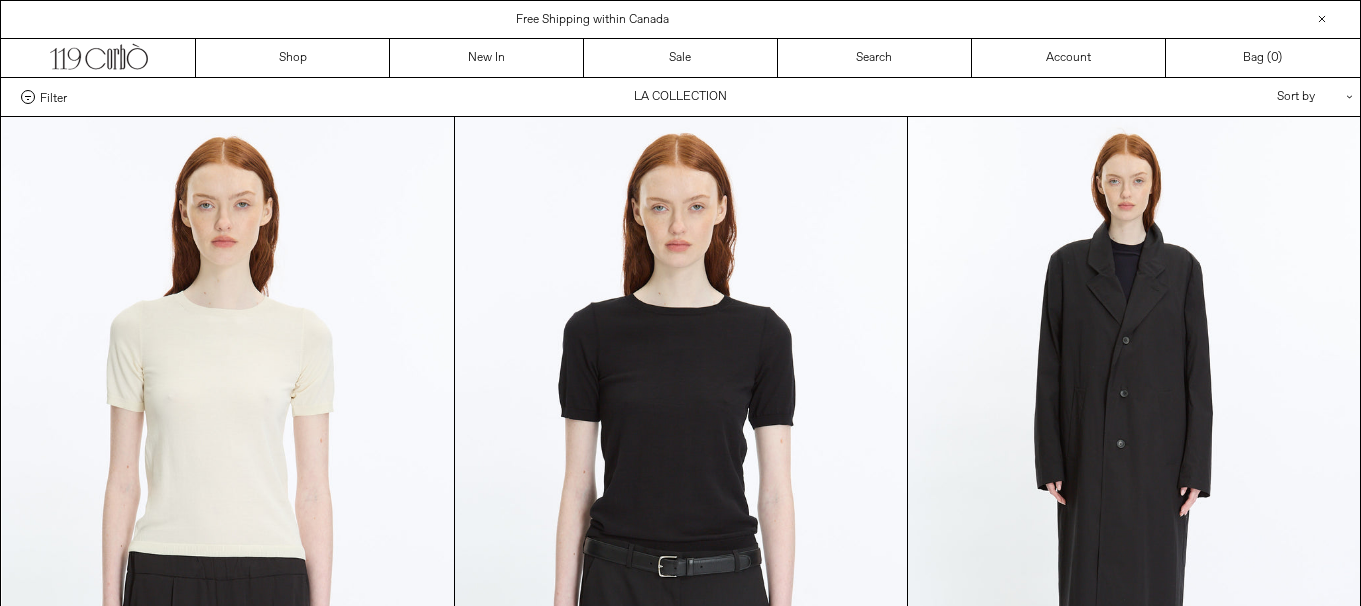 scroll, scrollTop: 0, scrollLeft: 0, axis: both 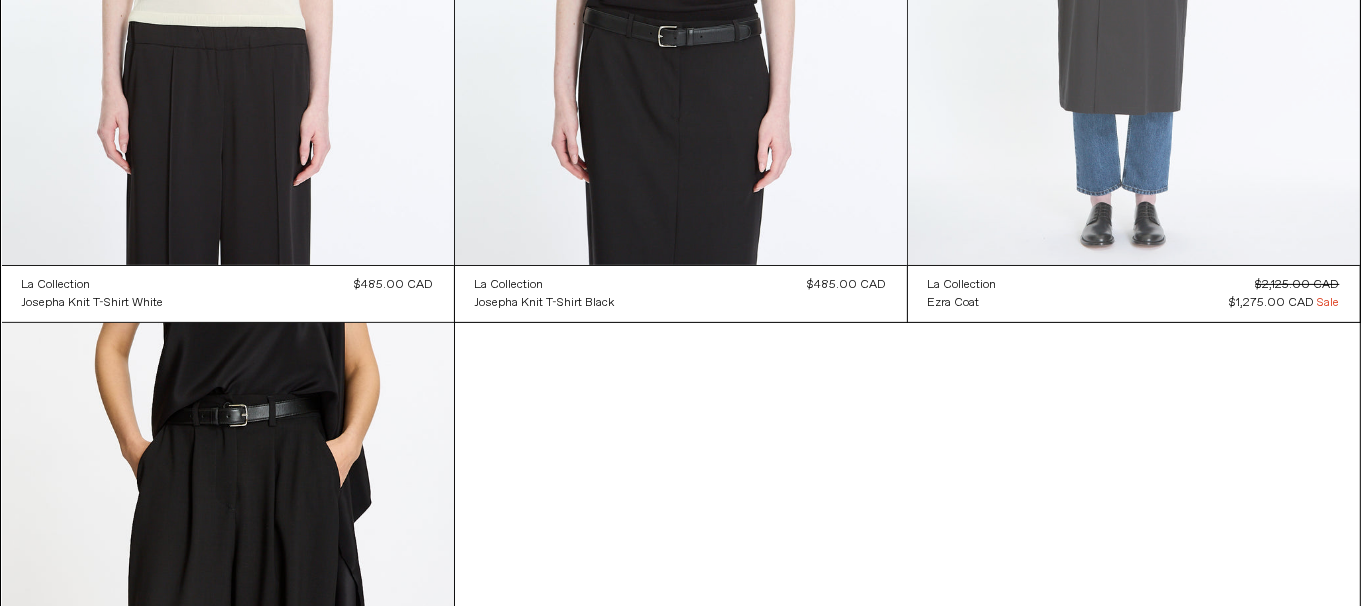 click at bounding box center (1134, -74) 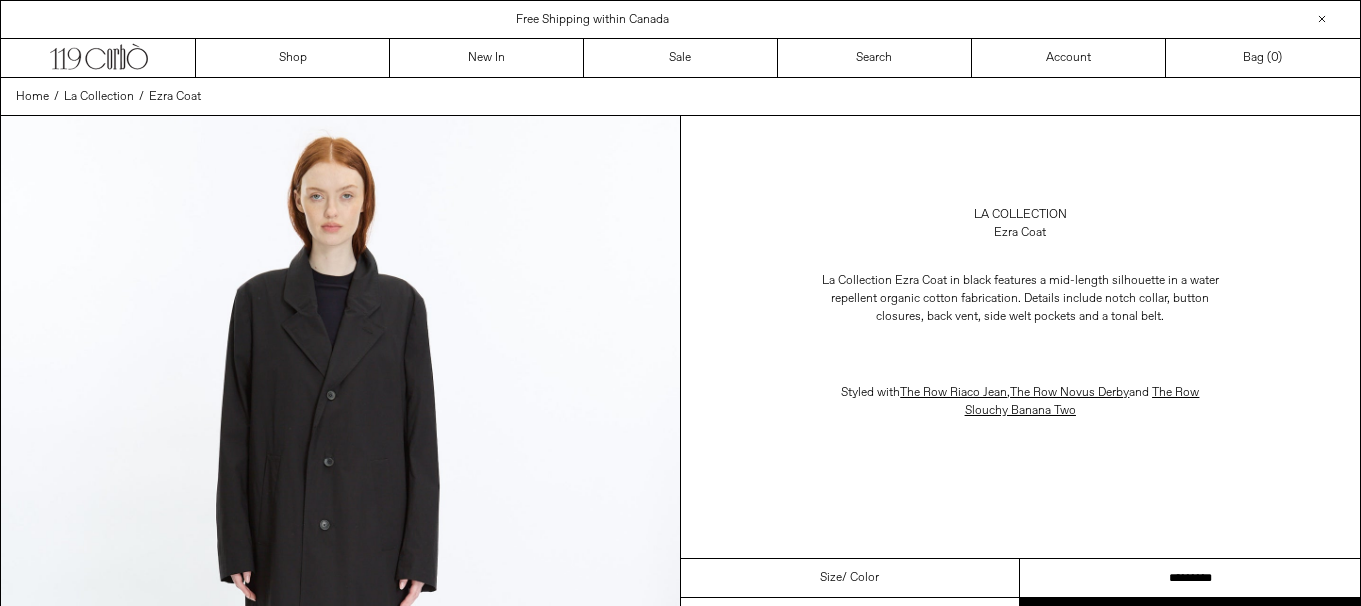 scroll, scrollTop: 0, scrollLeft: 0, axis: both 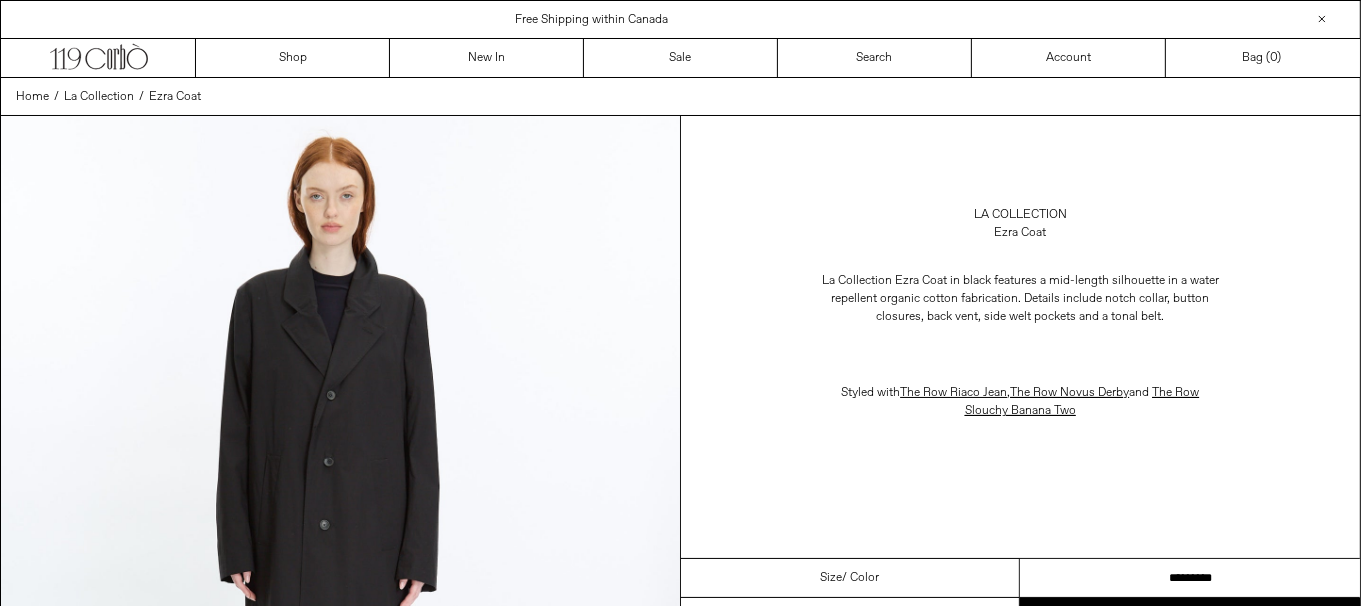 click on "*********
*********
*********" at bounding box center (1190, 578) 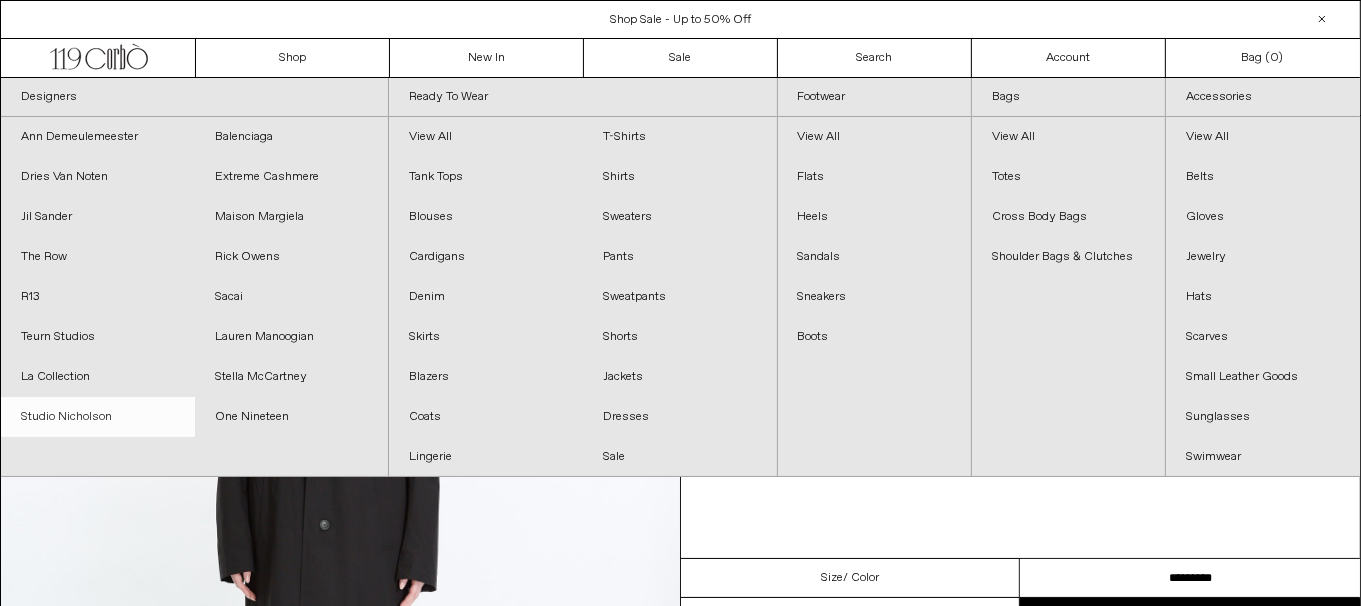 click on "Studio Nicholson" at bounding box center [98, 417] 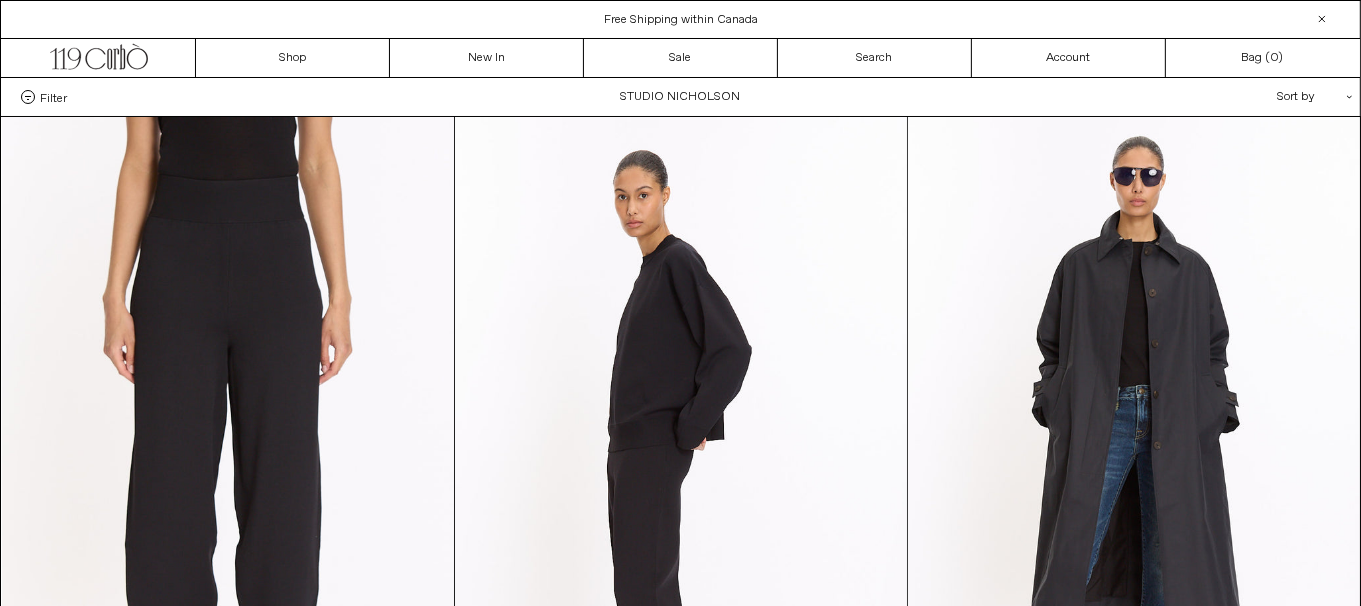 scroll, scrollTop: 0, scrollLeft: 0, axis: both 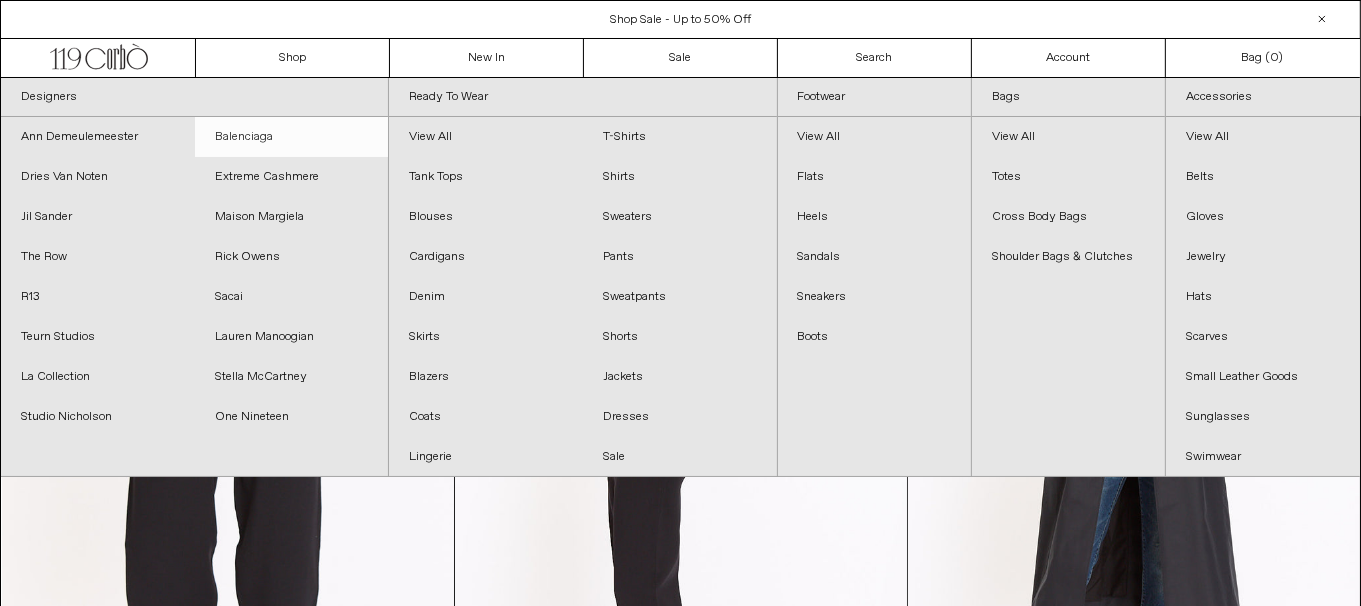 click on "Balenciaga" at bounding box center (292, 137) 